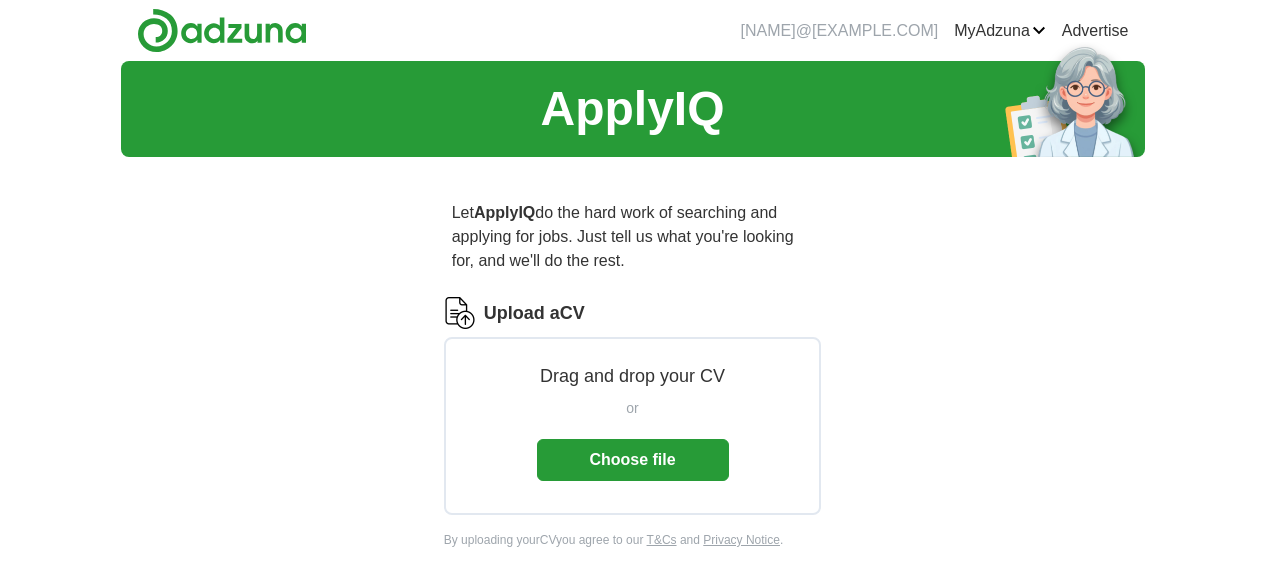 scroll, scrollTop: 0, scrollLeft: 0, axis: both 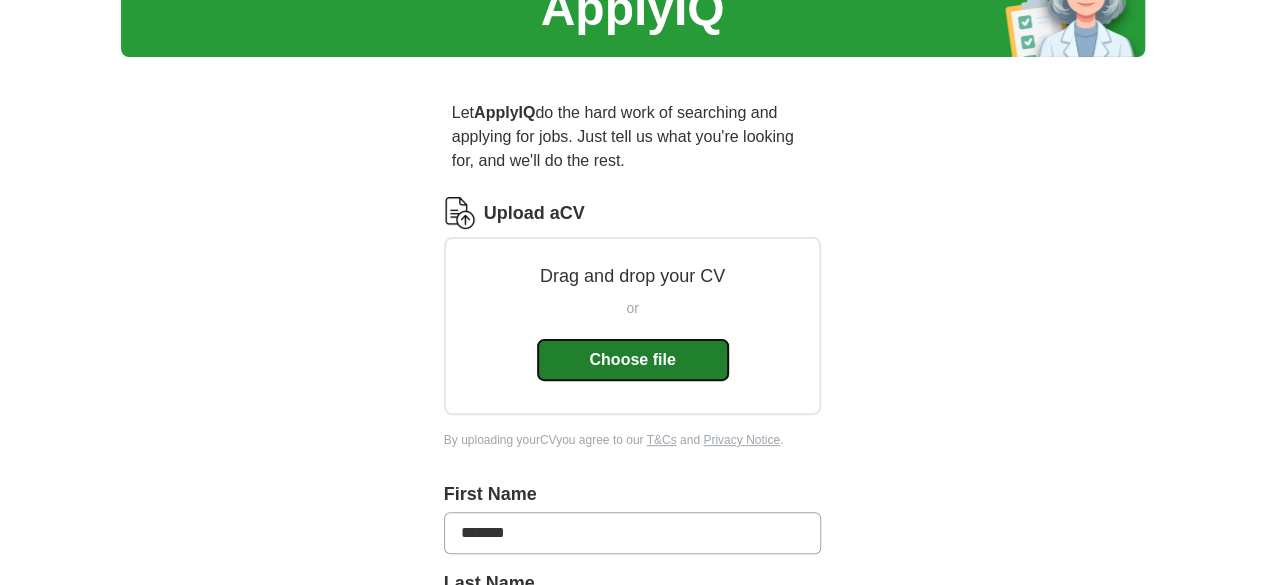 click on "Choose file" at bounding box center (633, 360) 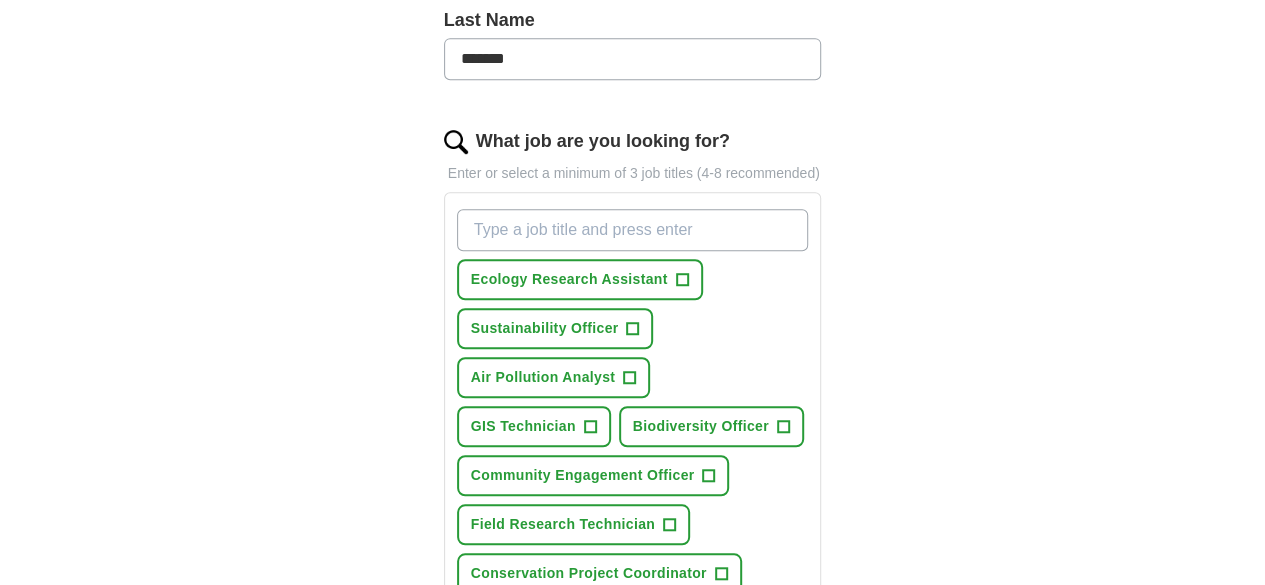 scroll, scrollTop: 600, scrollLeft: 0, axis: vertical 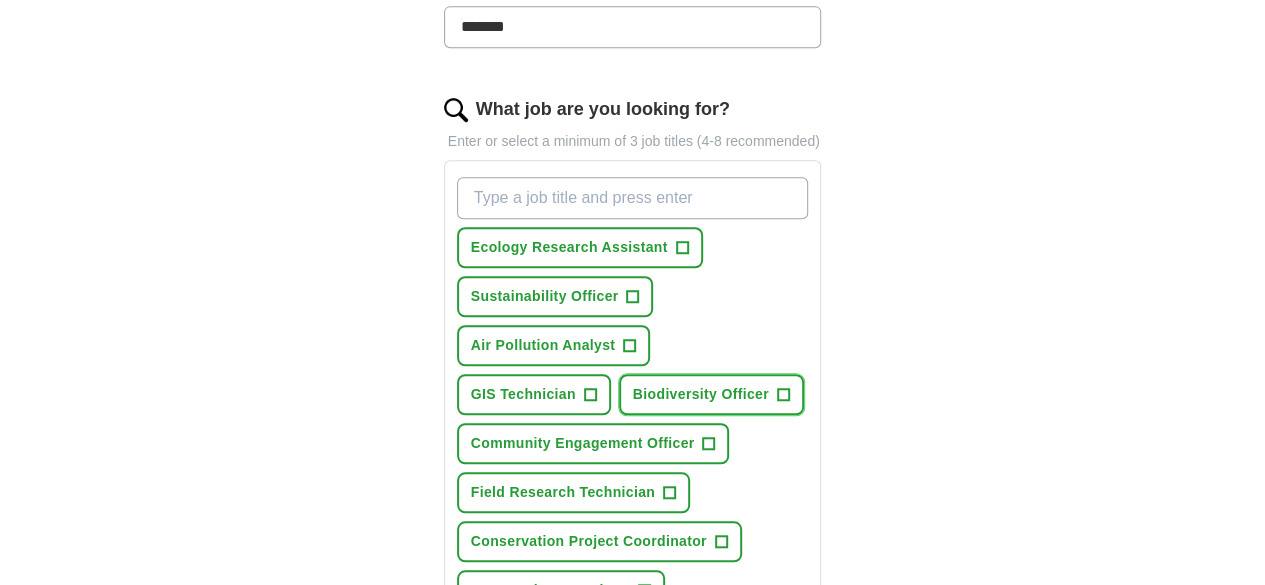 click on "Biodiversity Officer" at bounding box center [701, 394] 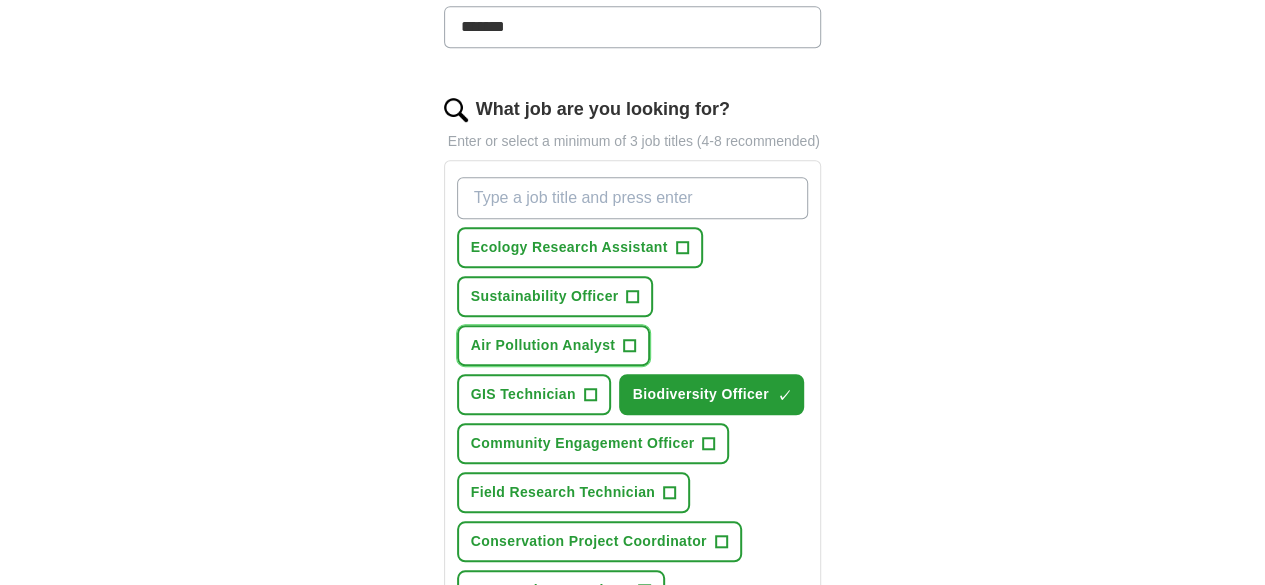 click on "Air Pollution Analyst" at bounding box center [543, 345] 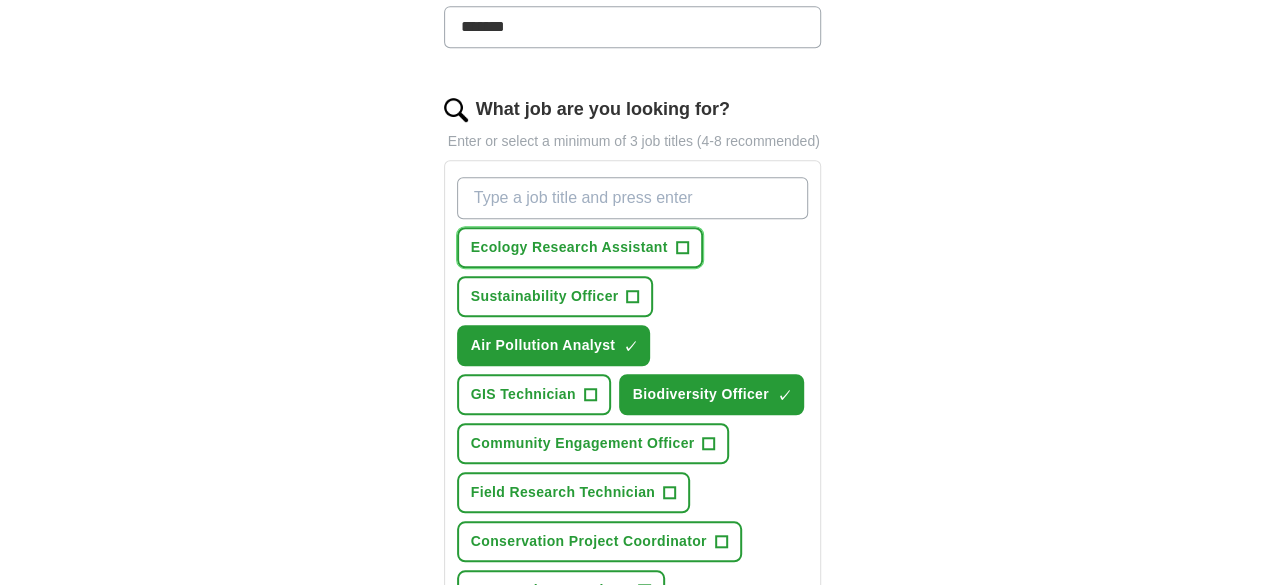 click on "Ecology Research Assistant" at bounding box center [569, 247] 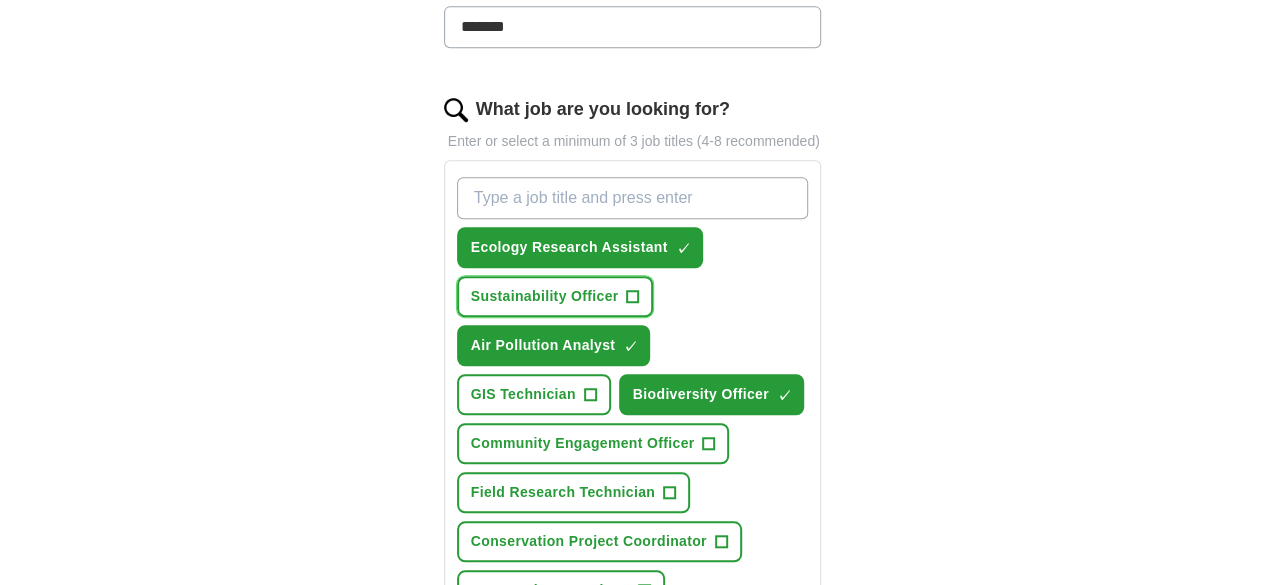 click on "Sustainability Officer" at bounding box center [545, 296] 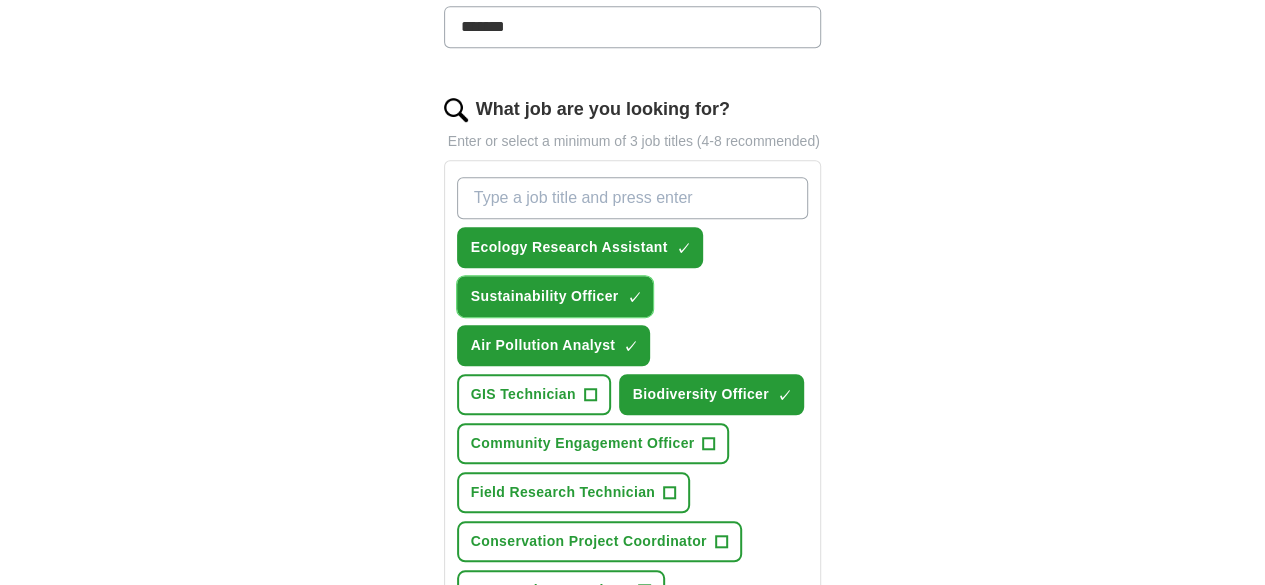 scroll, scrollTop: 700, scrollLeft: 0, axis: vertical 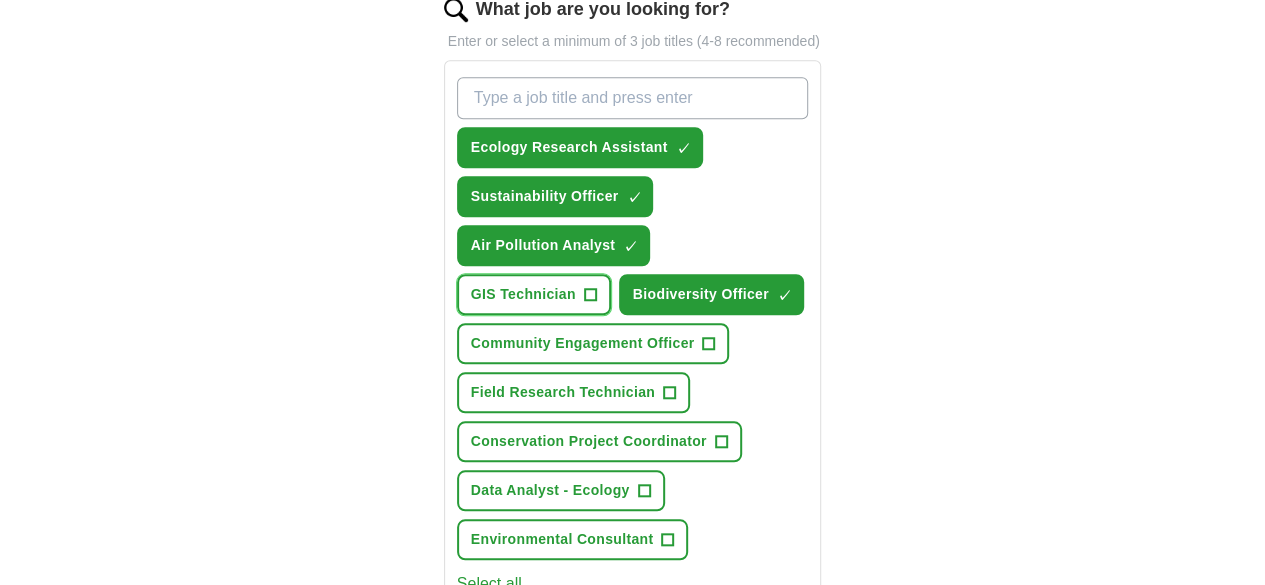 click on "GIS Technician" at bounding box center (523, 294) 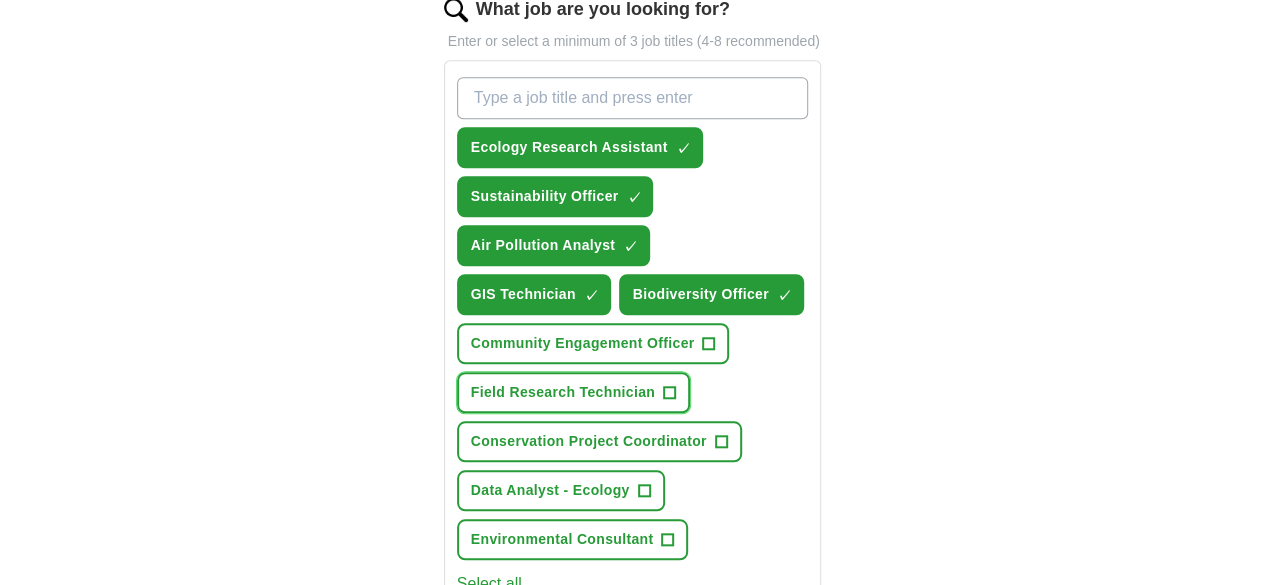 click on "Field Research Technician" at bounding box center (563, 392) 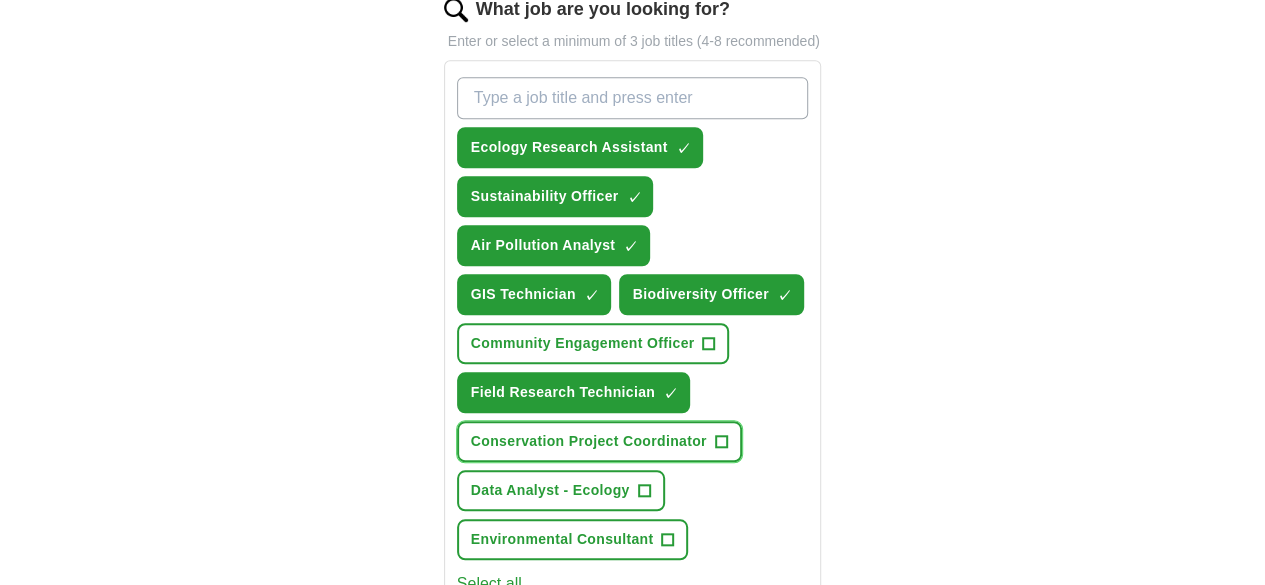click on "Conservation Project Coordinator" at bounding box center (589, 441) 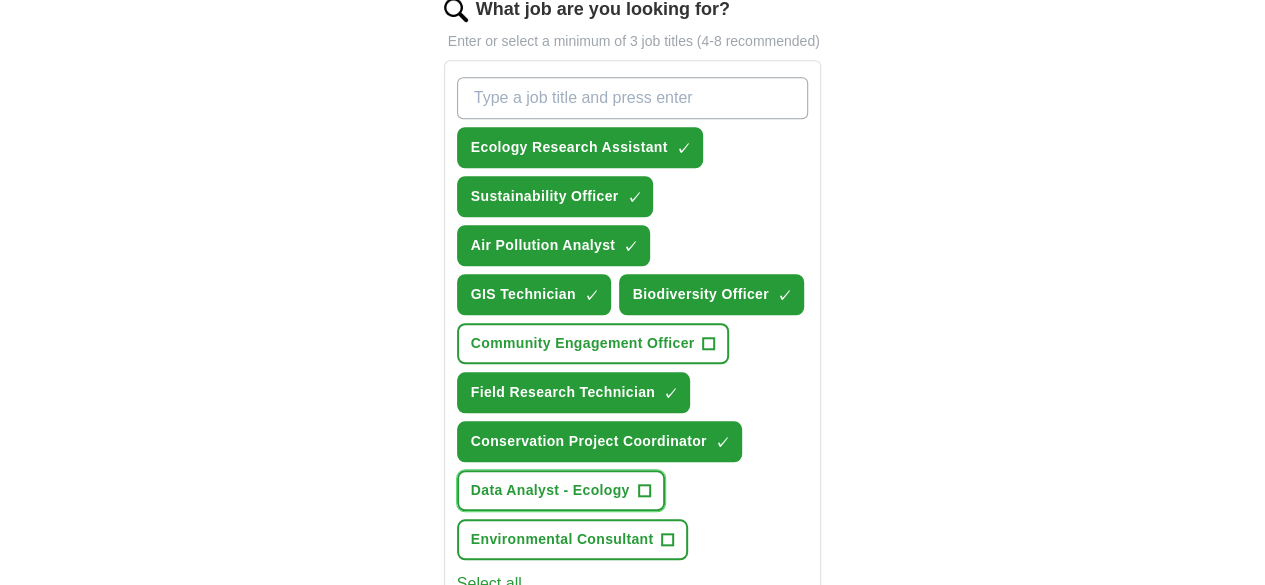 click on "Data Analyst - Ecology" at bounding box center [550, 490] 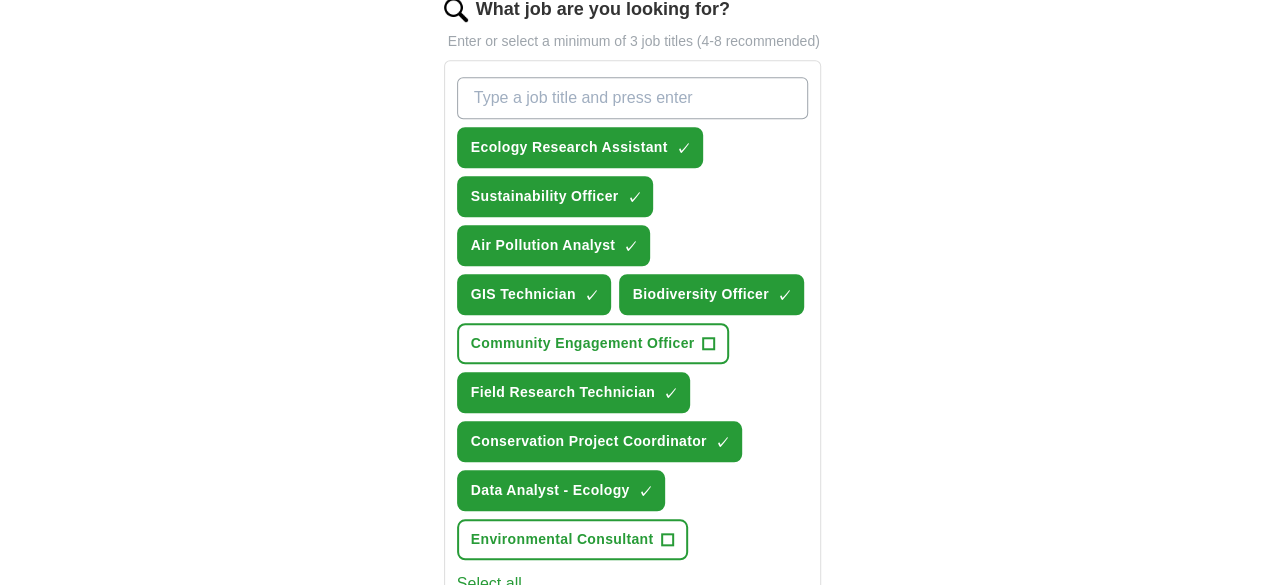 click on "Ecology Research Assistant ✓ × Sustainability Officer ✓ × Air Pollution Analyst ✓ × GIS Technician ✓ × Biodiversity Officer ✓ × Community Engagement Officer + Field Research Technician ✓ × Conservation Project Coordinator ✓ × Data Analyst - Ecology ✓ × Environmental Consultant + Select all" at bounding box center [633, 332] 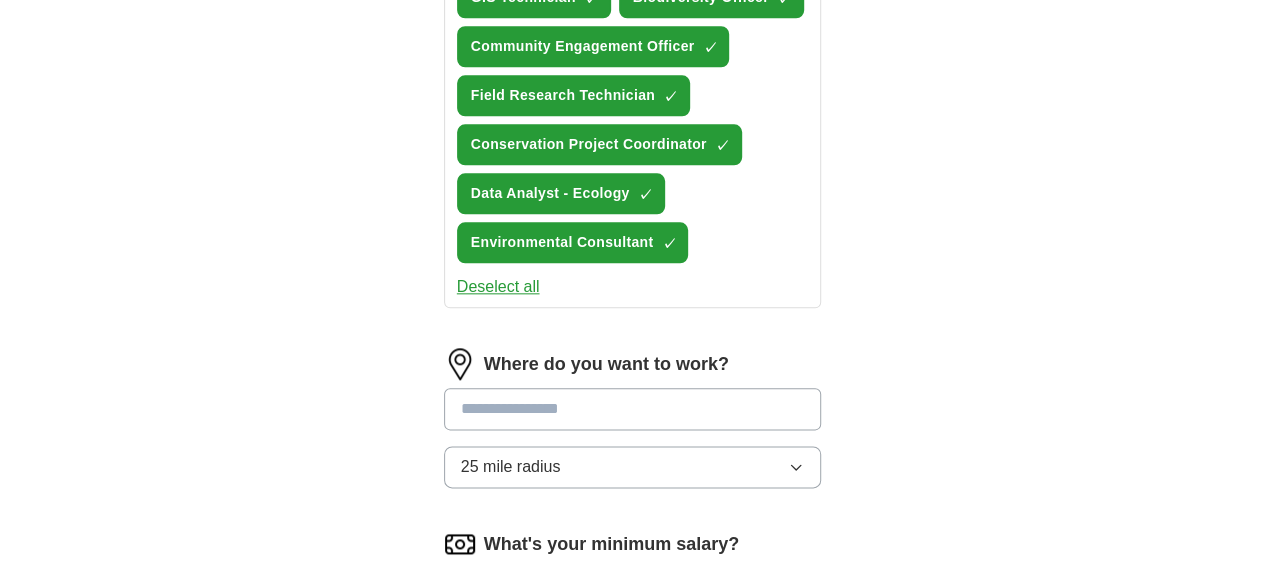 scroll, scrollTop: 1000, scrollLeft: 0, axis: vertical 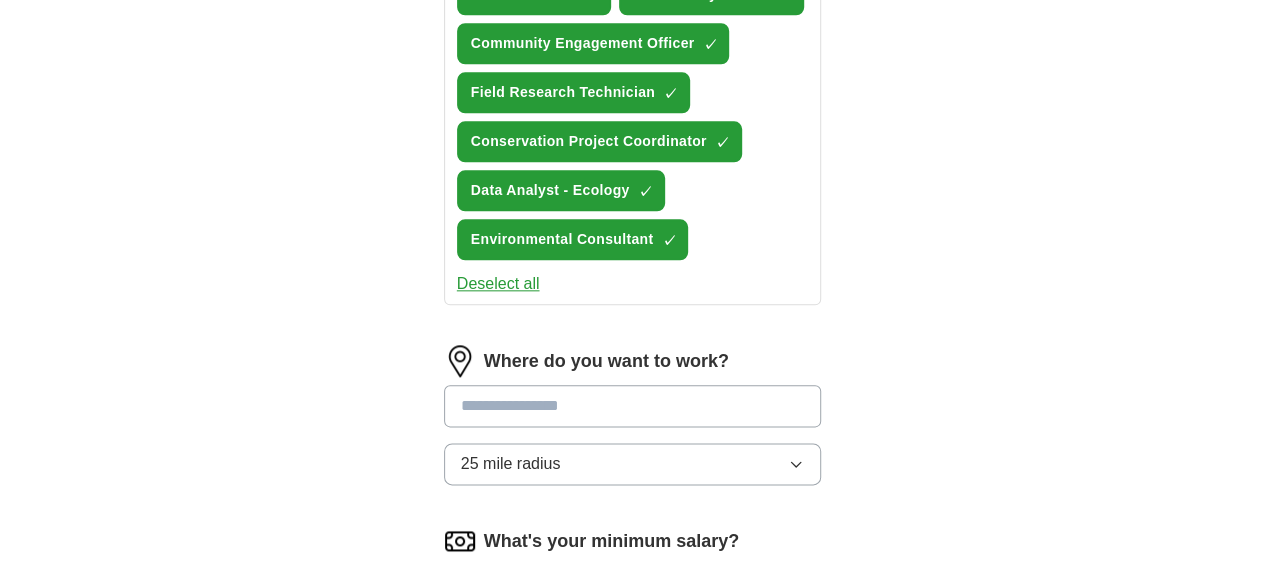 click at bounding box center (633, 406) 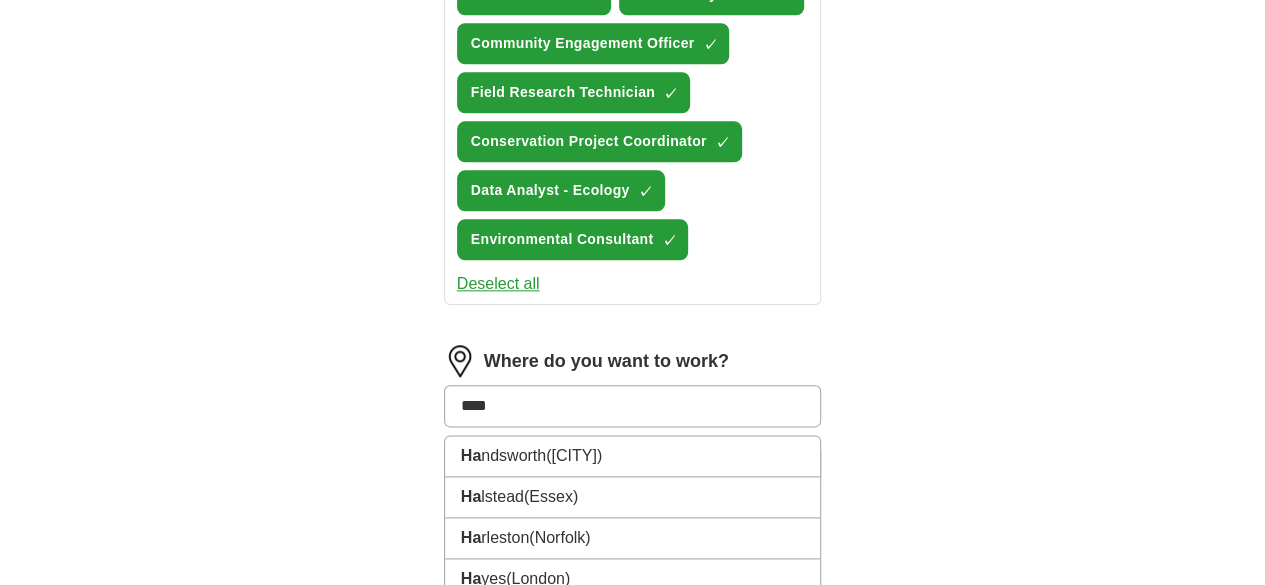 type on "*****" 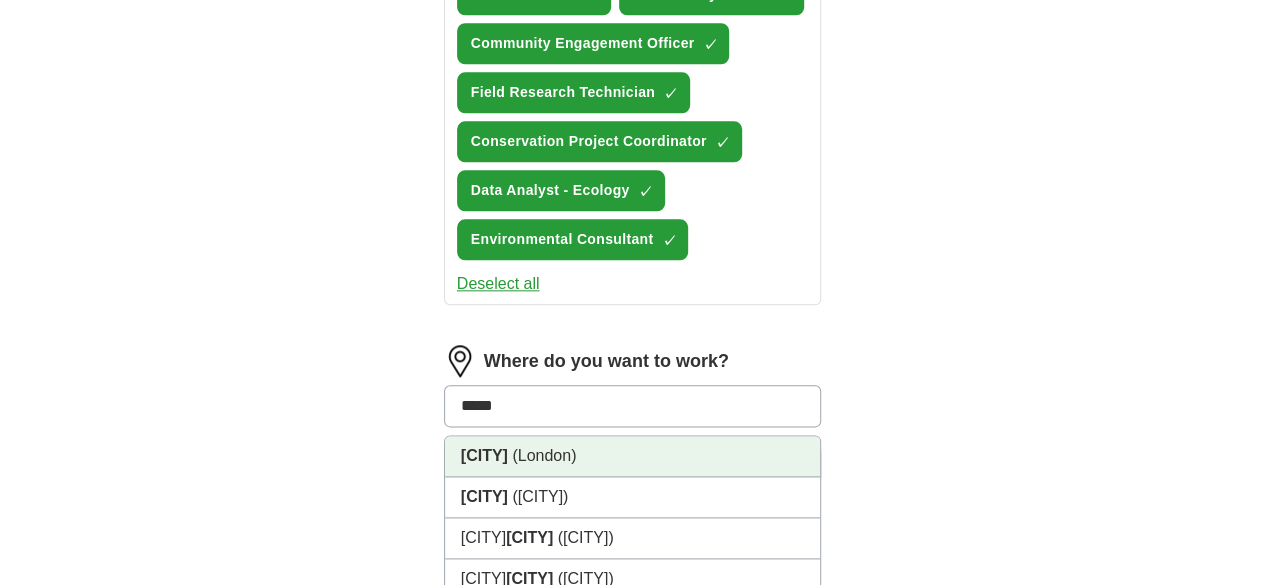 click on "[CITY]   ([CITY])" at bounding box center (633, 456) 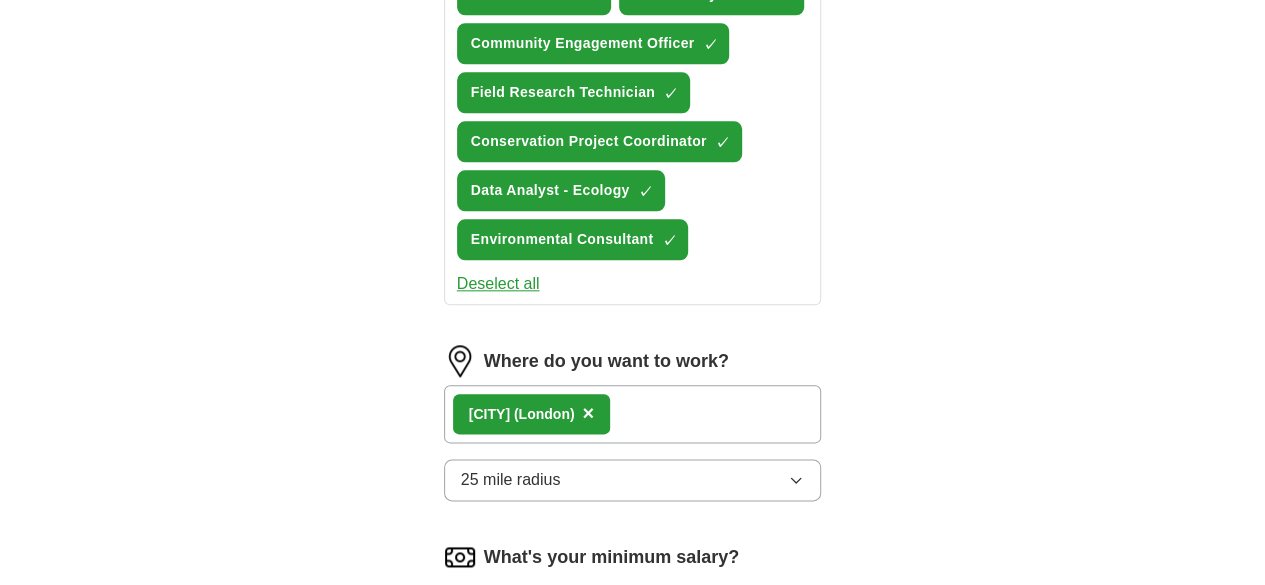 scroll, scrollTop: 1100, scrollLeft: 0, axis: vertical 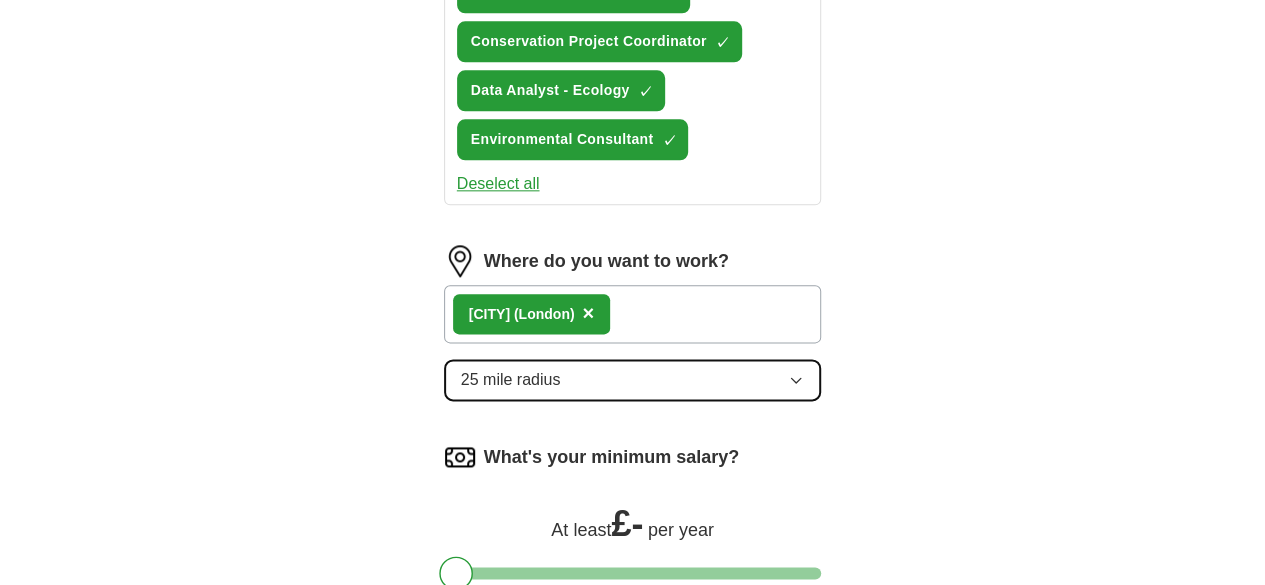 click on "25 mile radius" at bounding box center [633, 380] 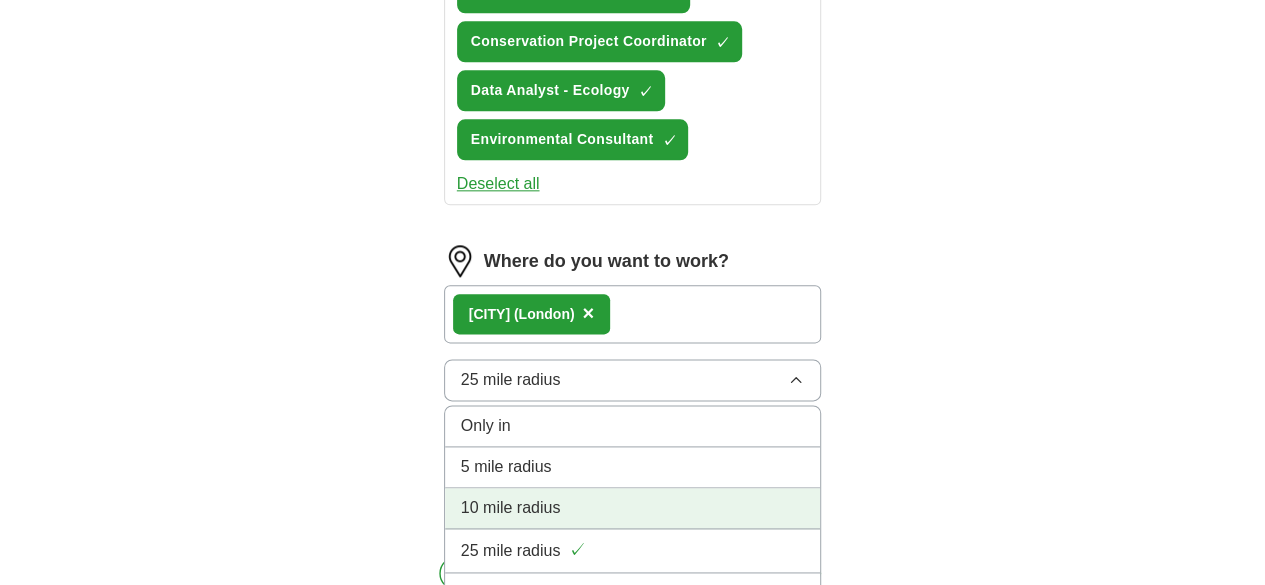 click on "10 mile radius" at bounding box center (633, 508) 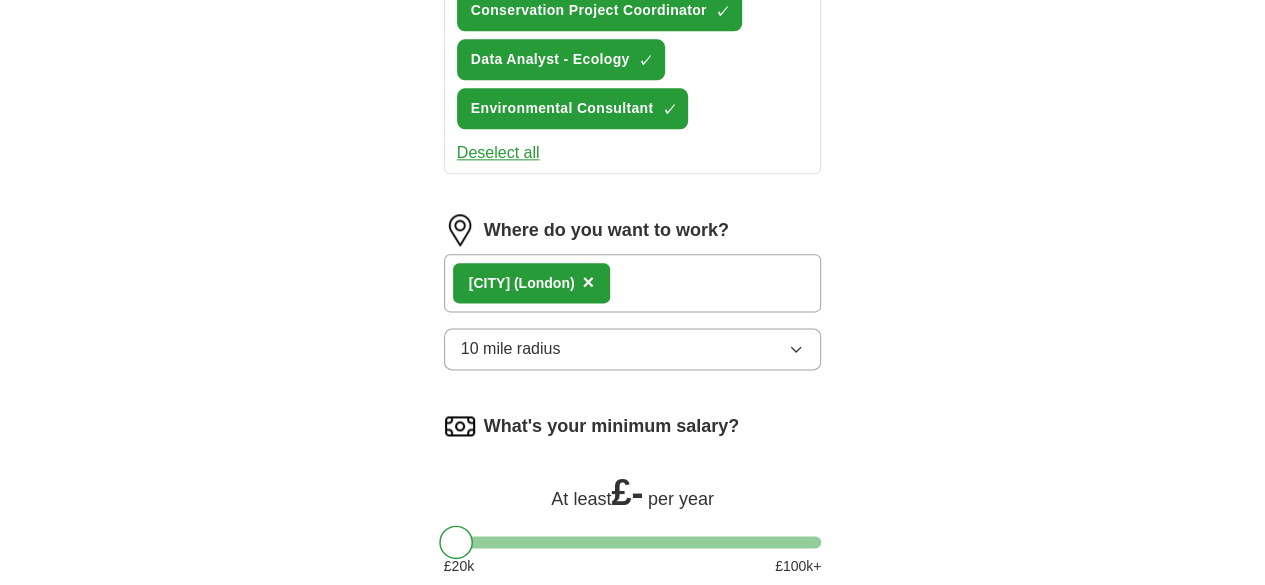 scroll, scrollTop: 1100, scrollLeft: 0, axis: vertical 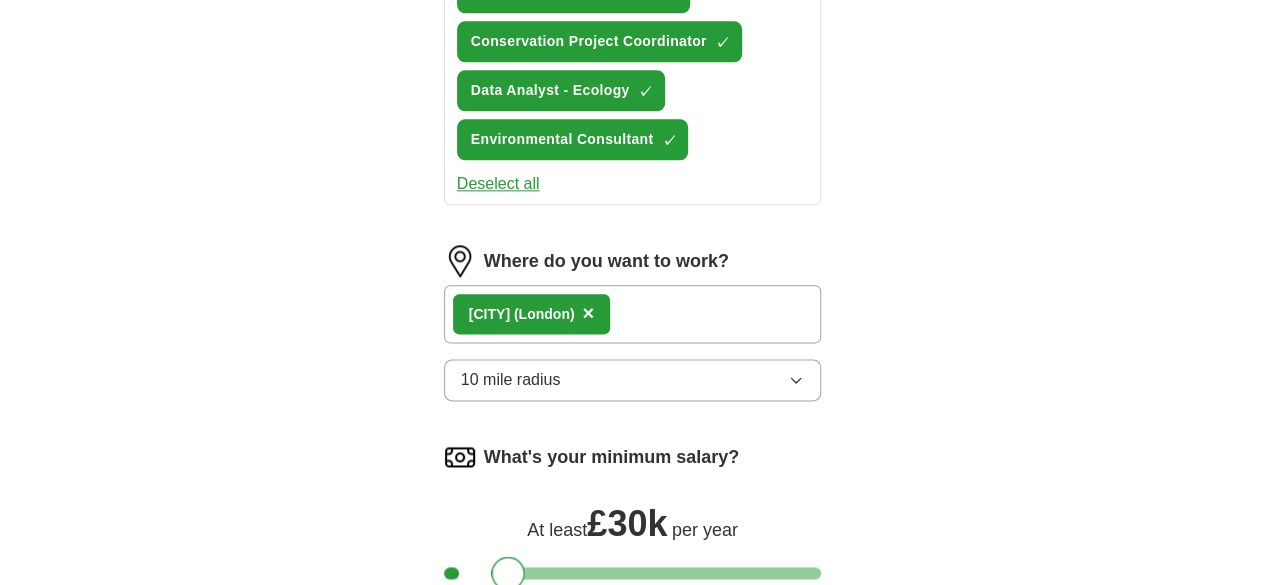 drag, startPoint x: 420, startPoint y: 447, endPoint x: 472, endPoint y: 455, distance: 52.611786 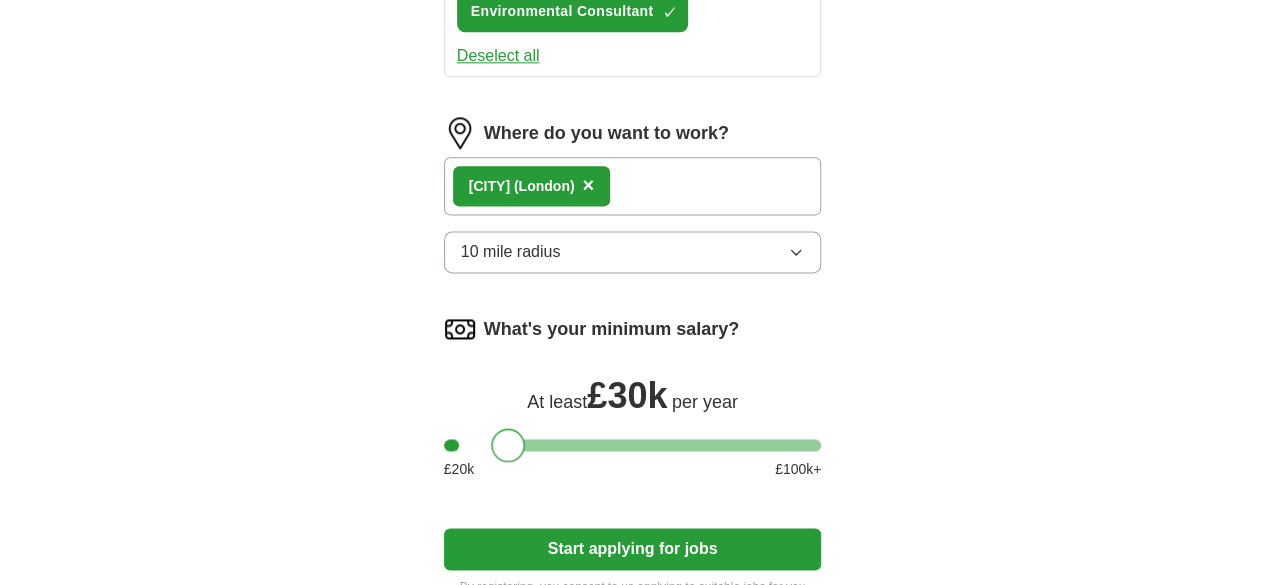 scroll, scrollTop: 1200, scrollLeft: 0, axis: vertical 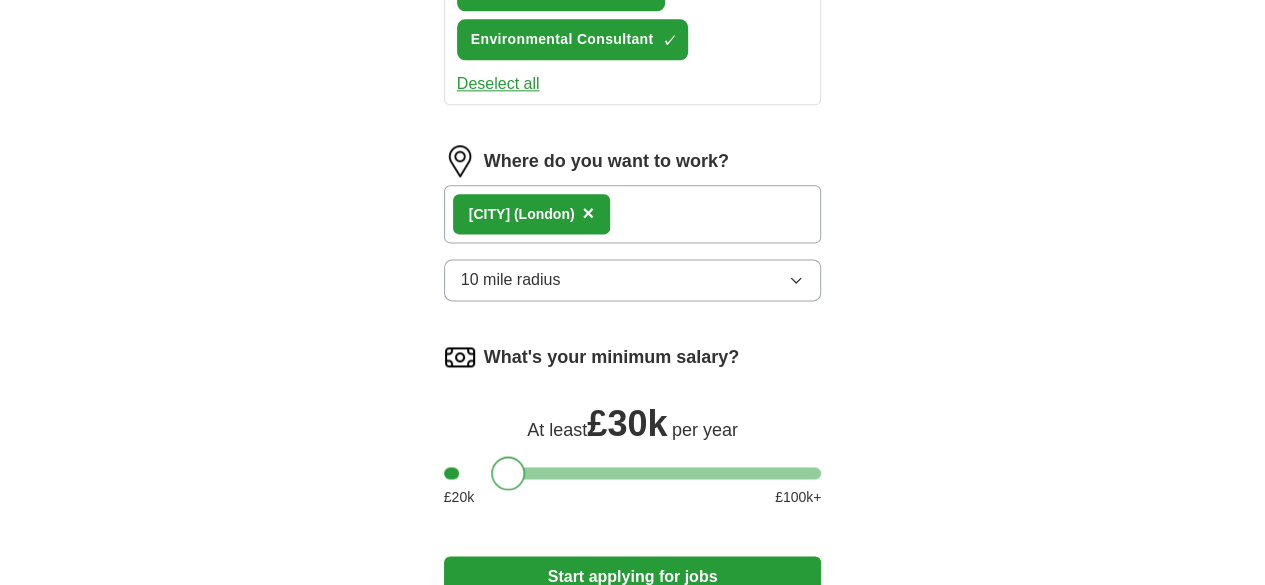 click on "[CITY]   ([CITY]) ×" at bounding box center [633, 214] 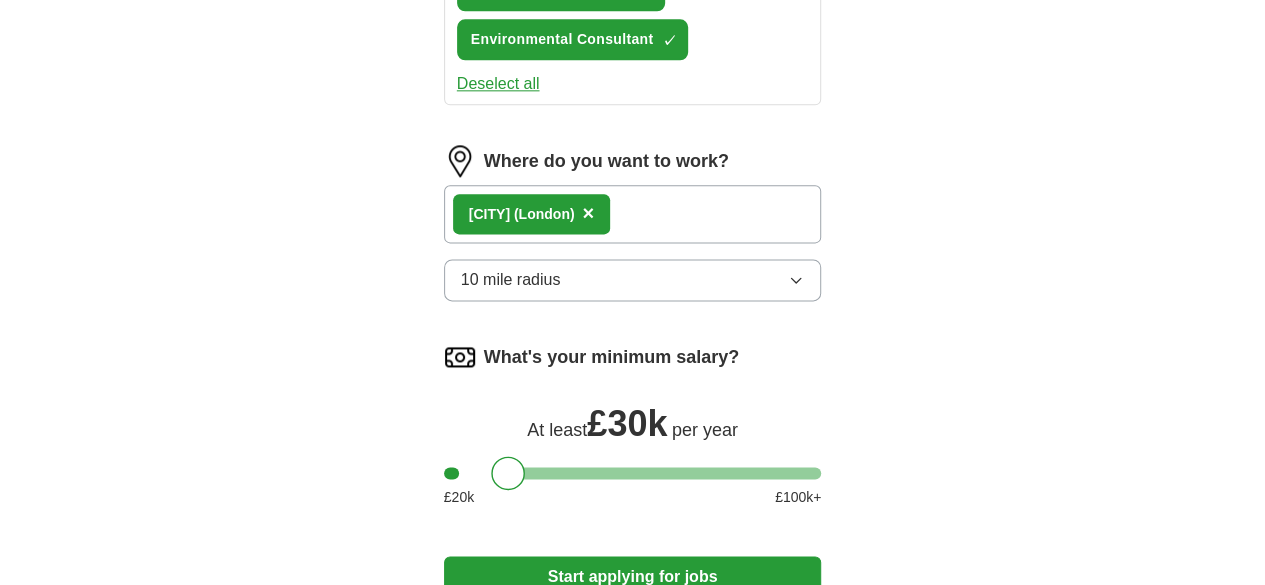 click on "[CITY]   ([CITY]) ×" at bounding box center (633, 214) 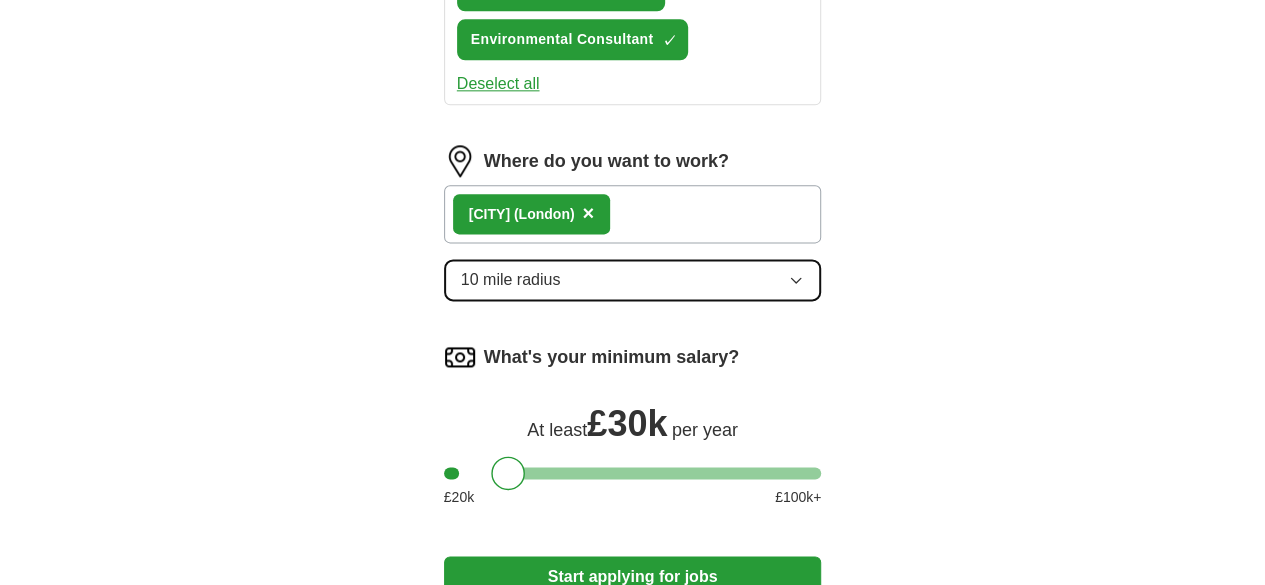 click on "10 mile radius" at bounding box center [633, 280] 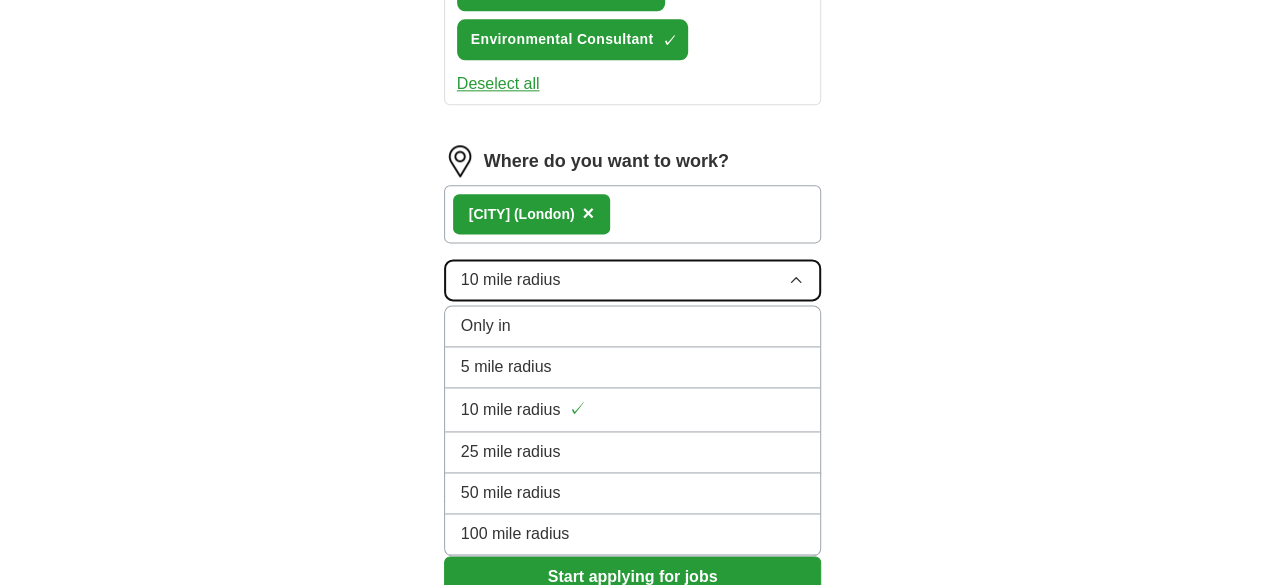 click on "10 mile radius" at bounding box center [633, 280] 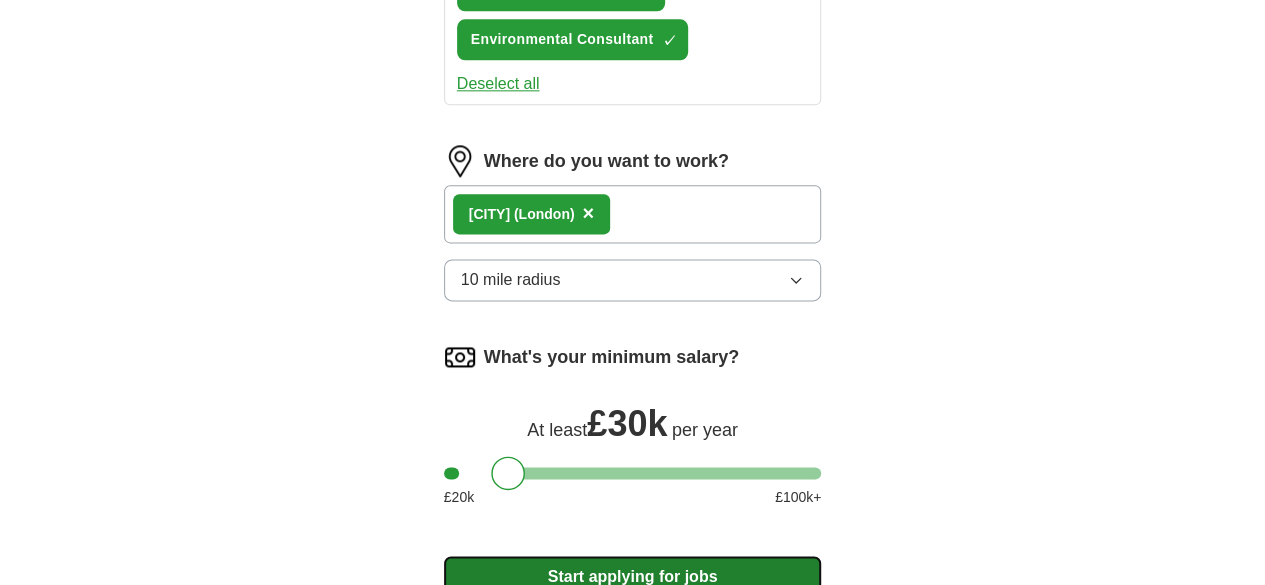 click on "Start applying for jobs" at bounding box center (633, 577) 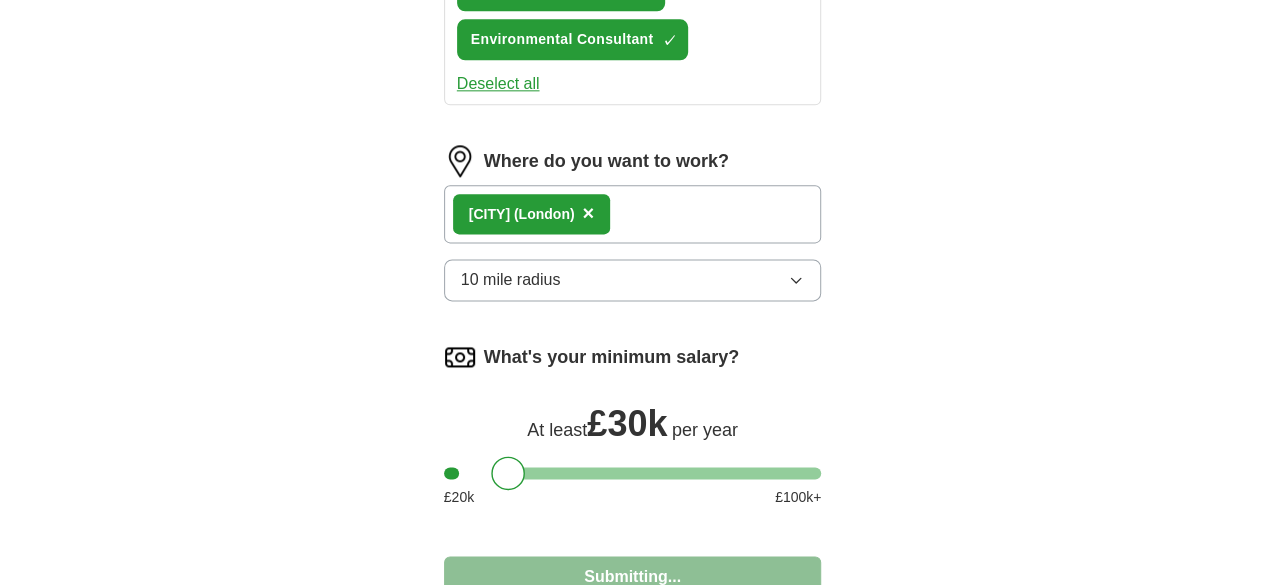 select on "**" 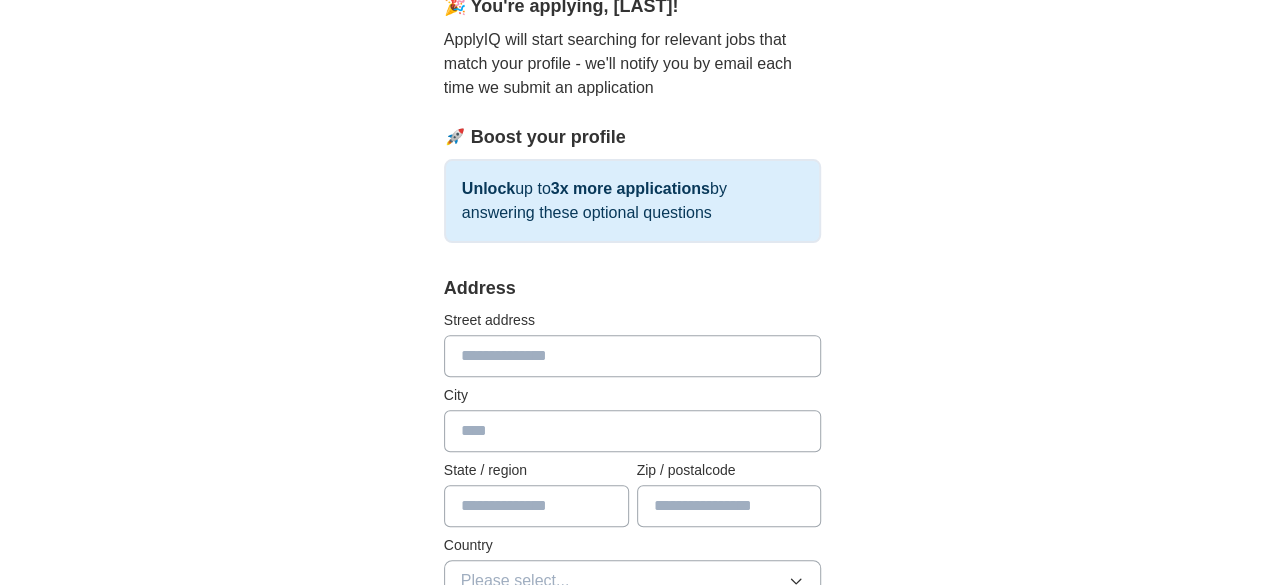 scroll, scrollTop: 300, scrollLeft: 0, axis: vertical 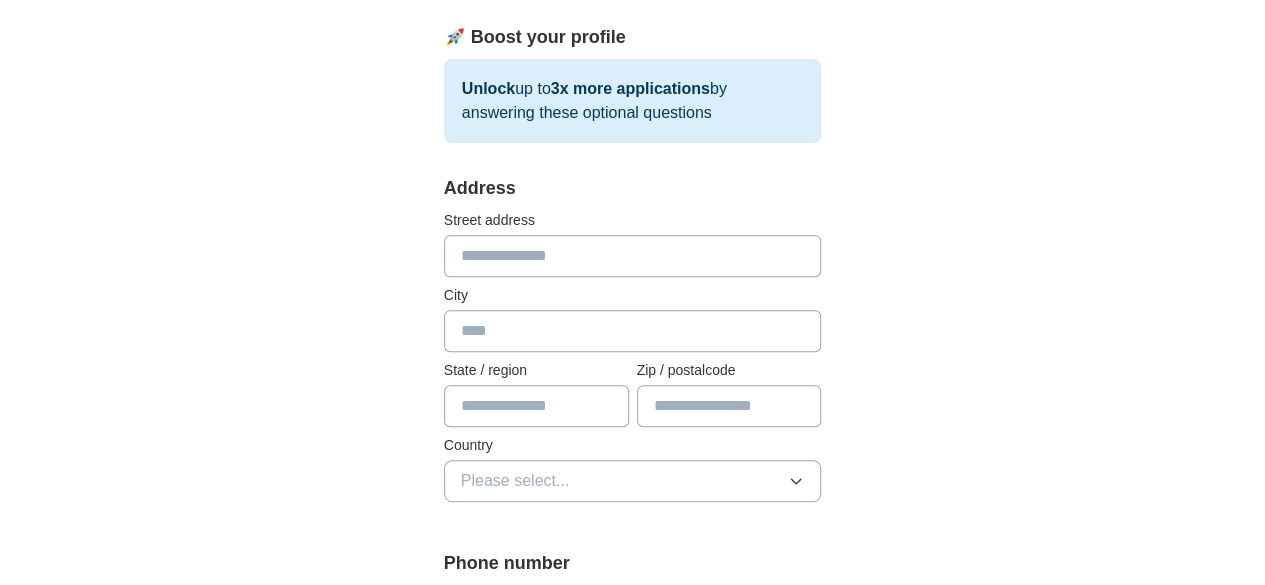 click at bounding box center (633, 256) 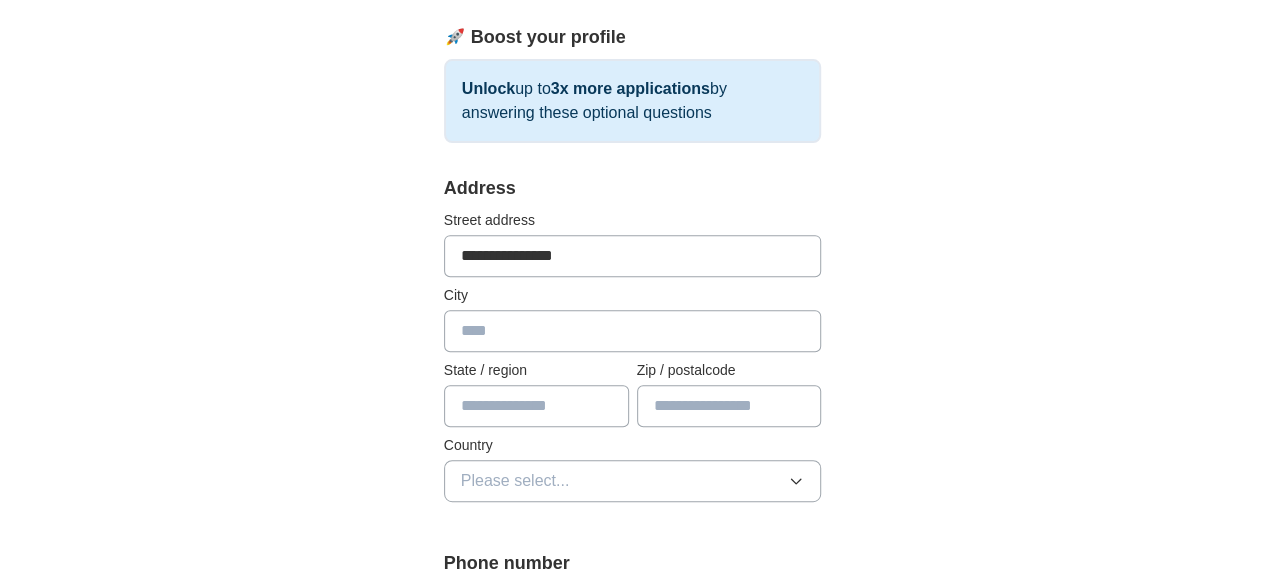 type on "*****" 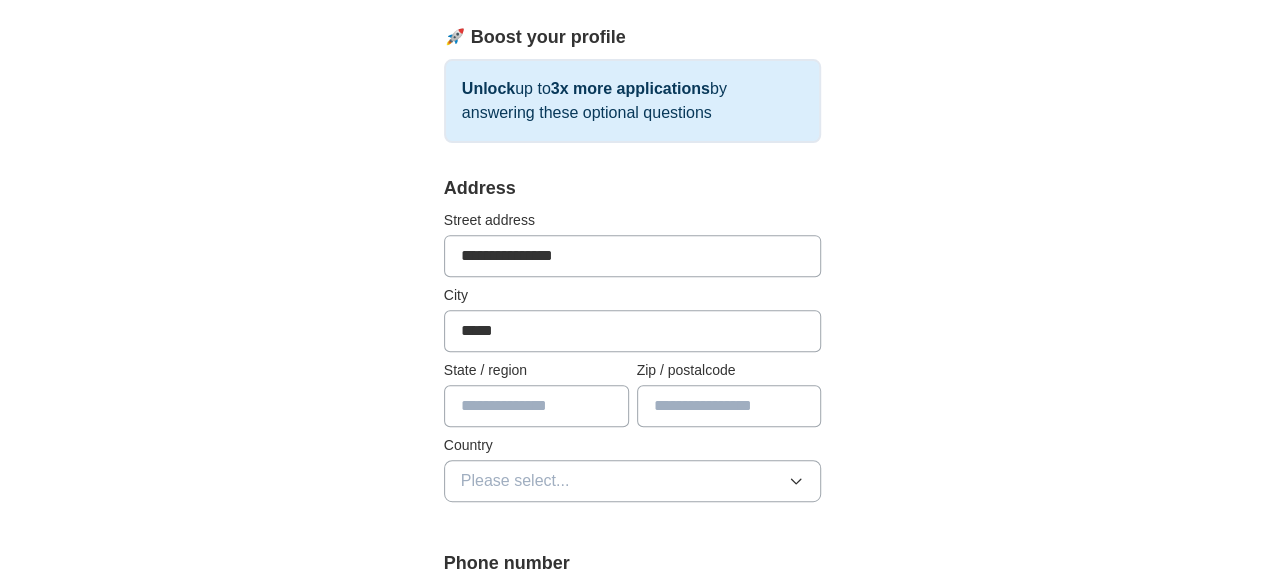 type on "*********" 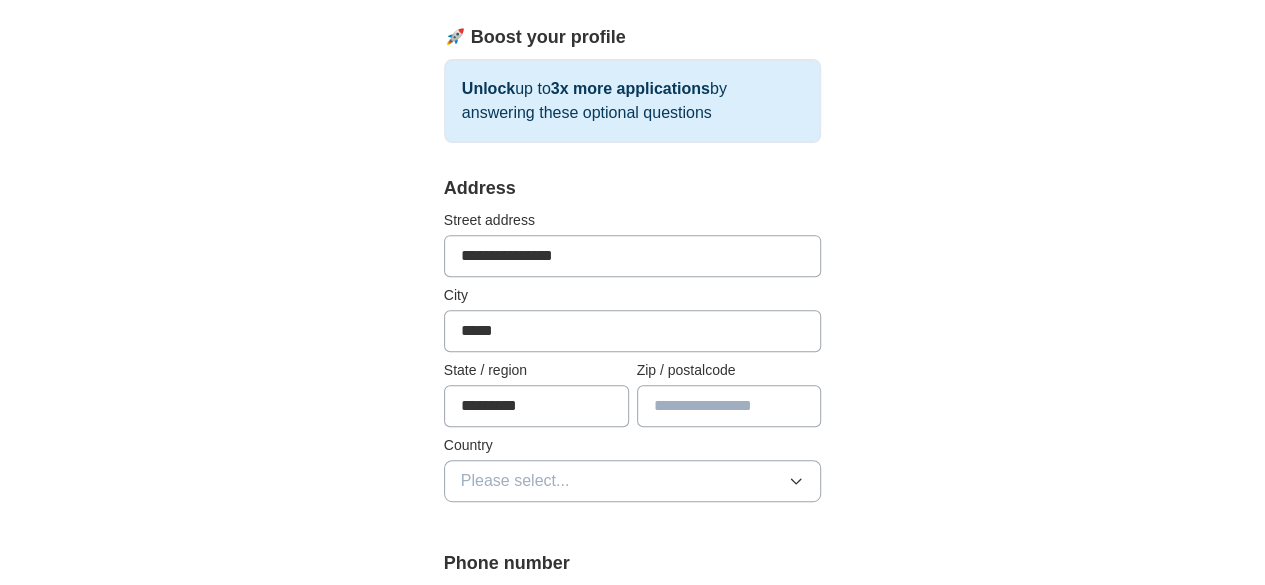type on "*******" 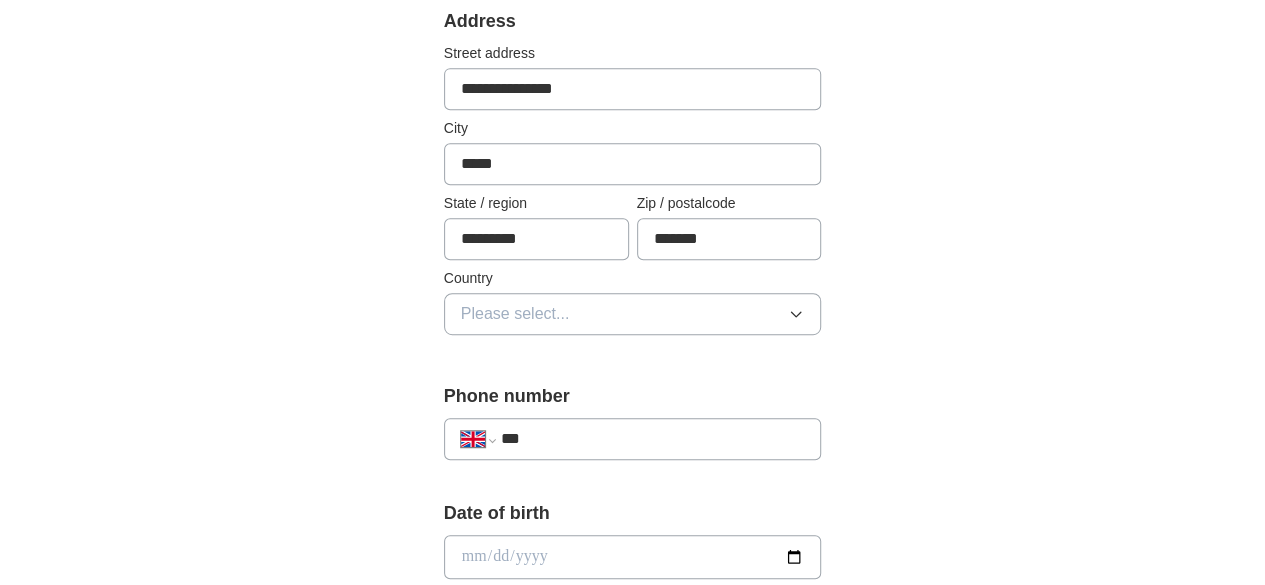 scroll, scrollTop: 500, scrollLeft: 0, axis: vertical 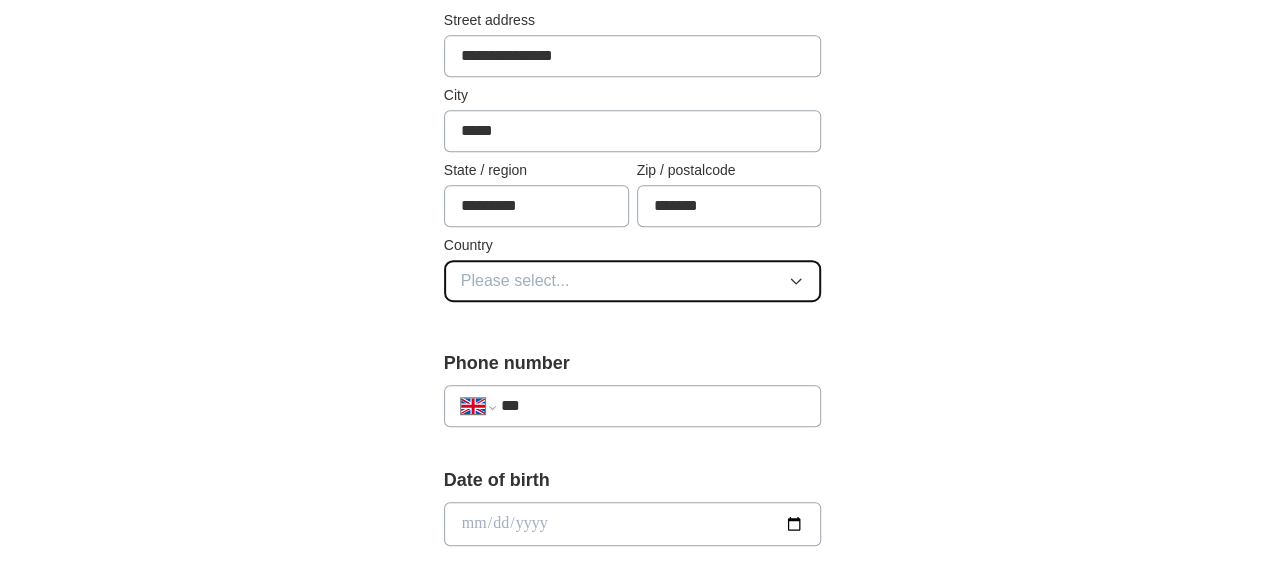 click on "Please select..." at bounding box center [515, 281] 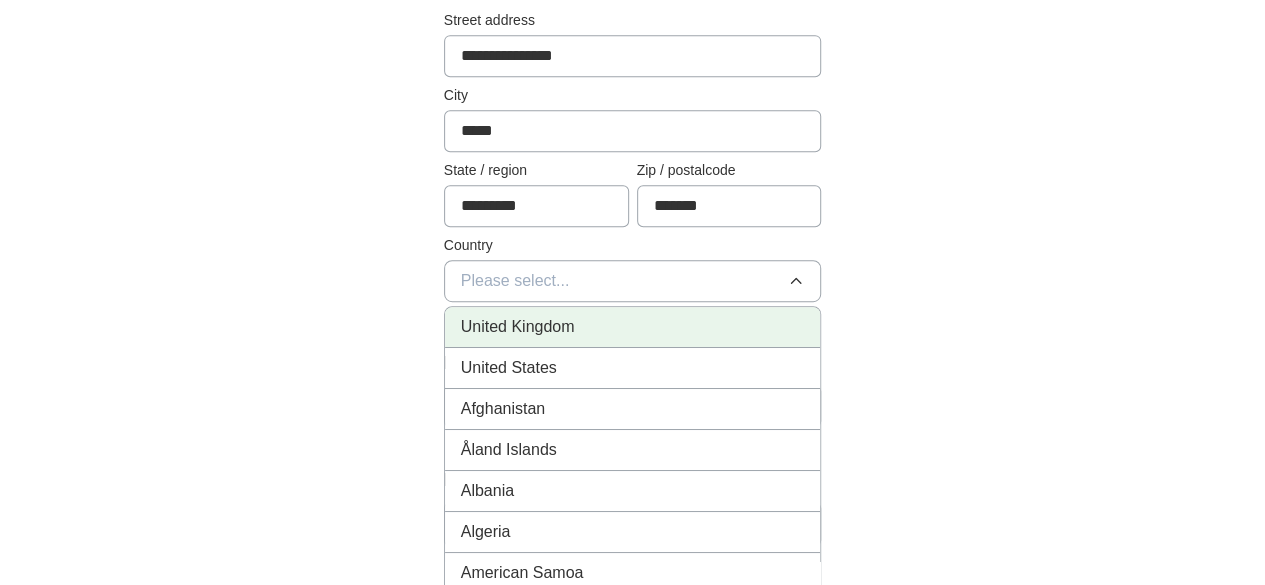 click on "United Kingdom" at bounding box center (518, 327) 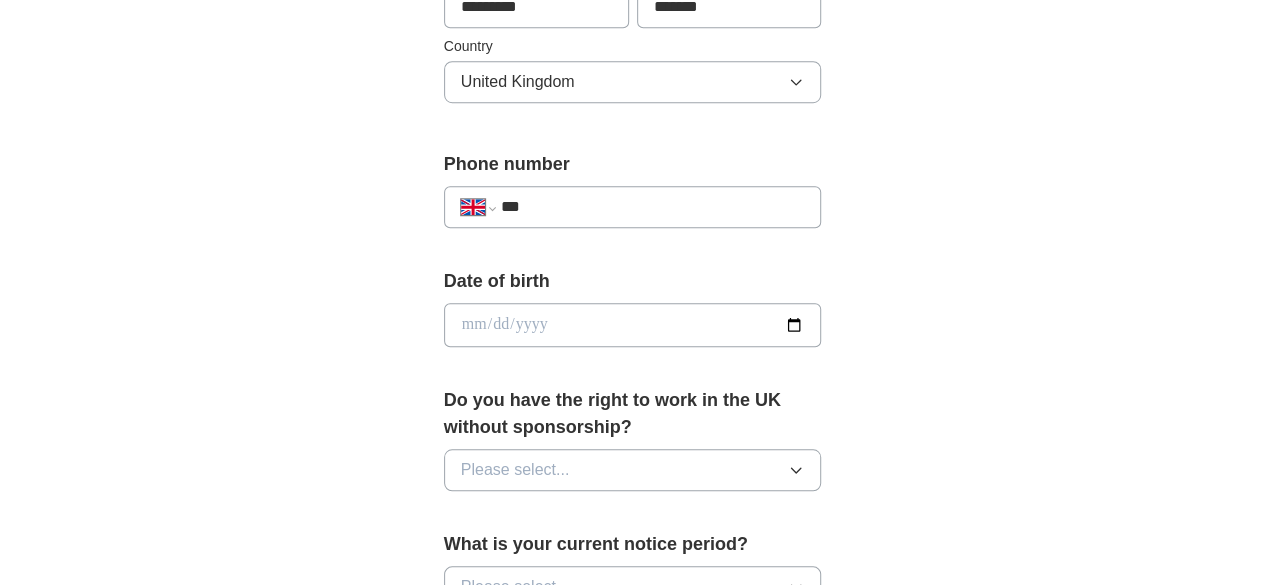 scroll, scrollTop: 700, scrollLeft: 0, axis: vertical 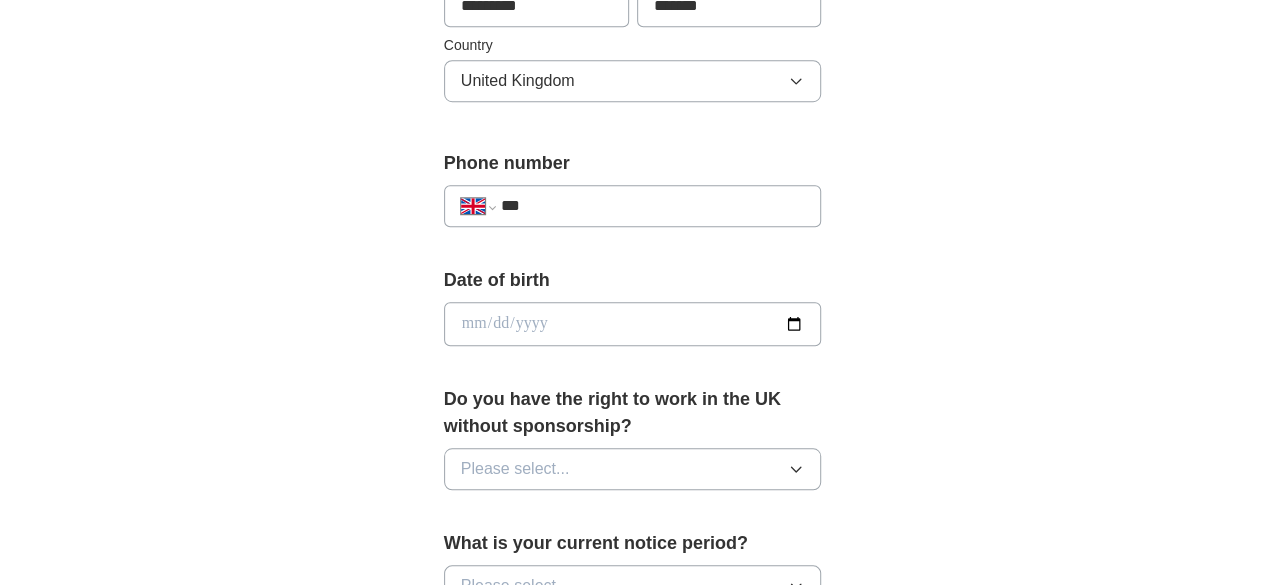 click on "***" at bounding box center [653, 206] 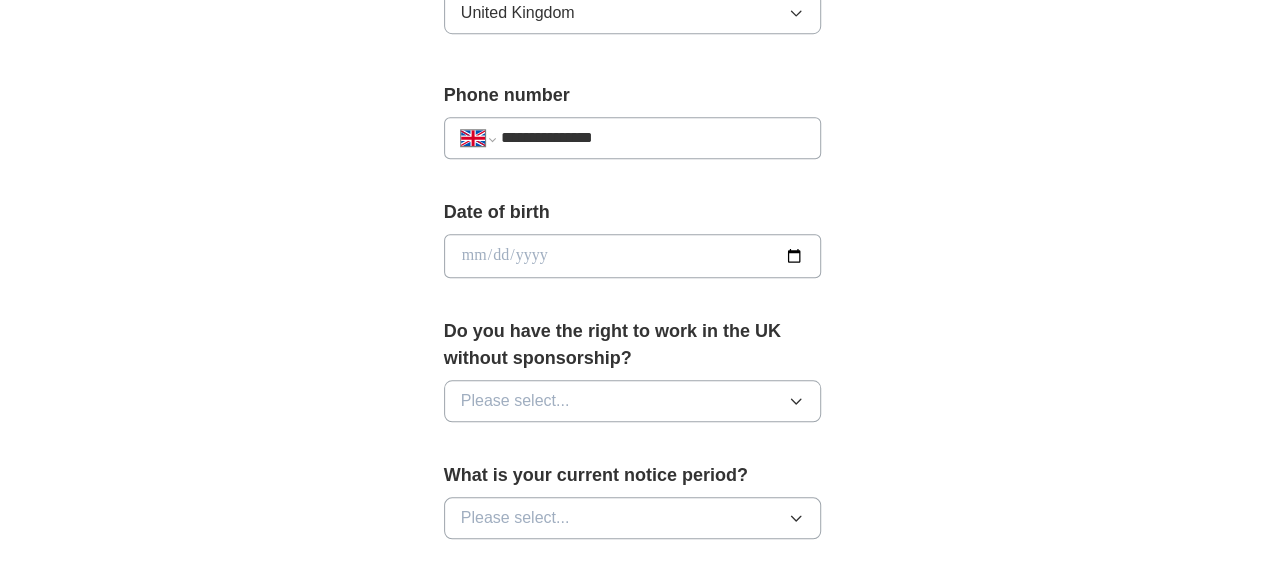 scroll, scrollTop: 800, scrollLeft: 0, axis: vertical 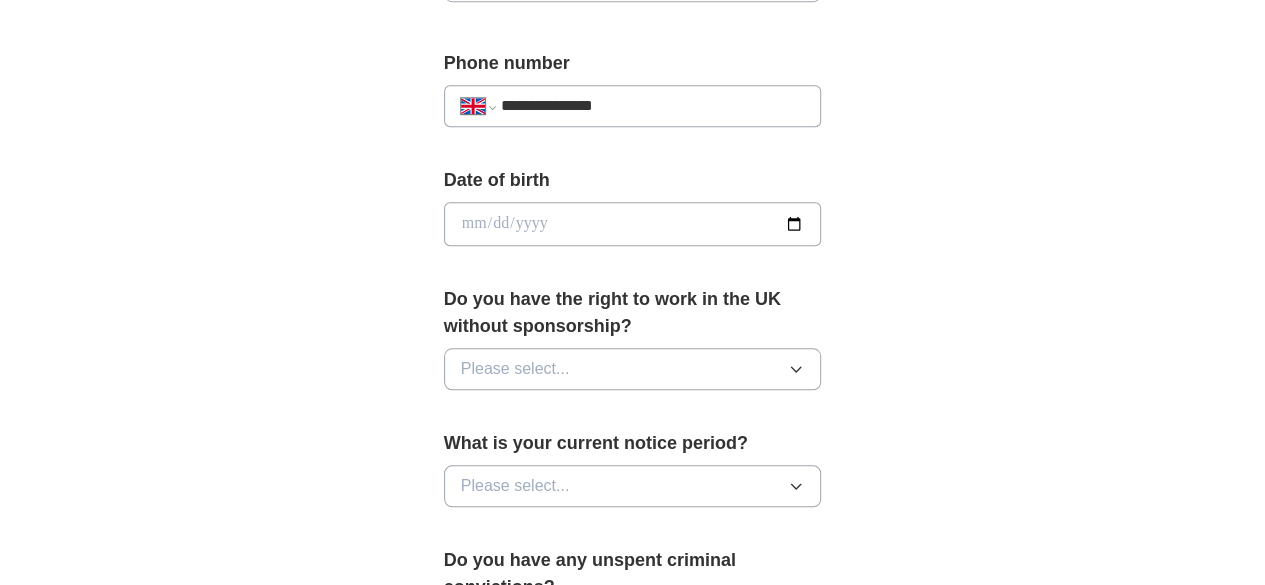 click at bounding box center (633, 224) 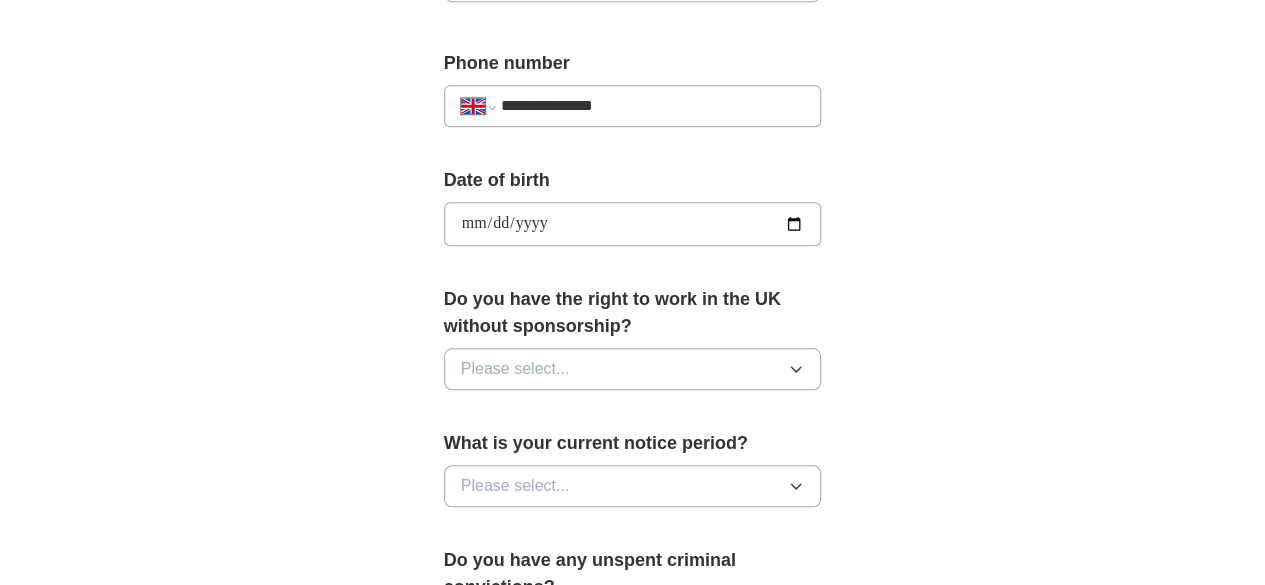 type on "**********" 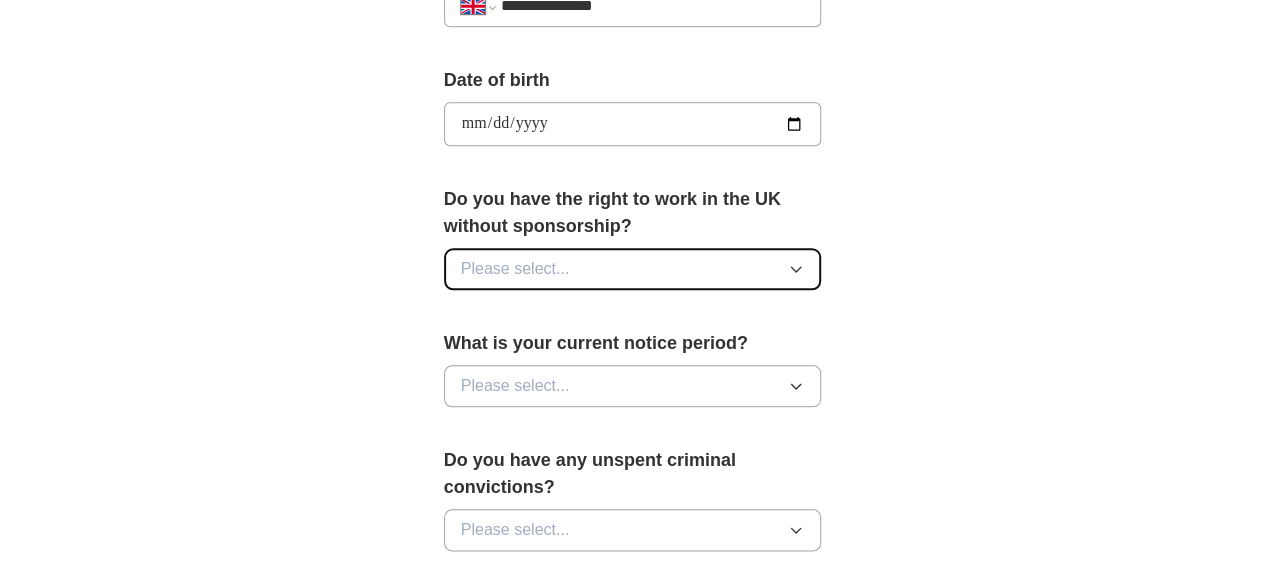 click on "Please select..." at bounding box center [633, 269] 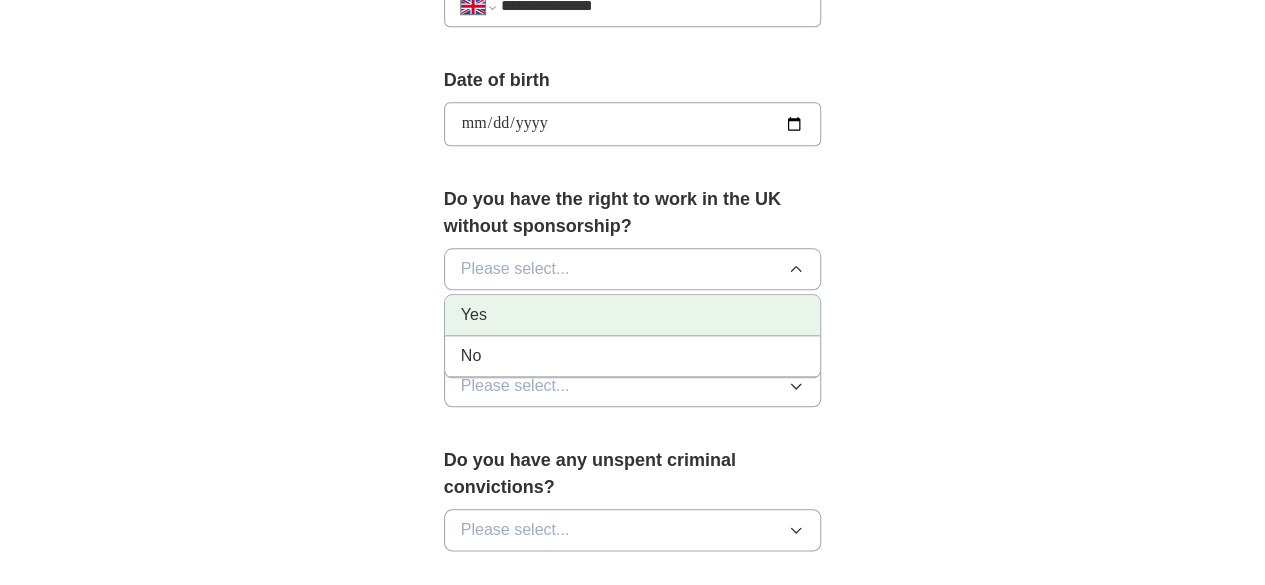 click on "Yes" at bounding box center (633, 315) 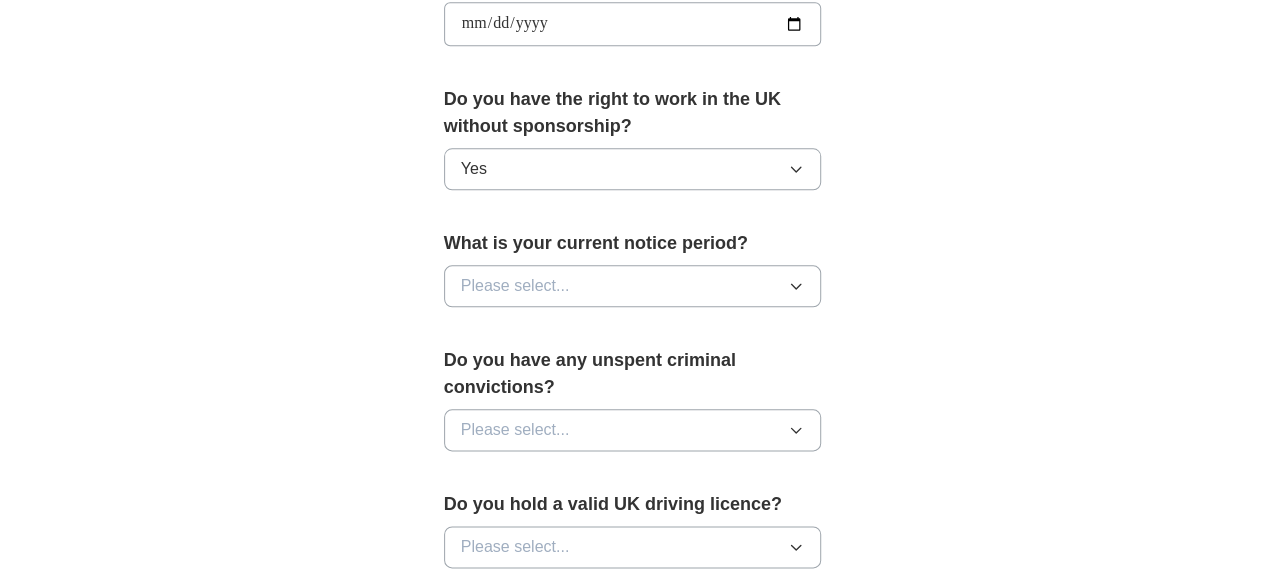 scroll, scrollTop: 1100, scrollLeft: 0, axis: vertical 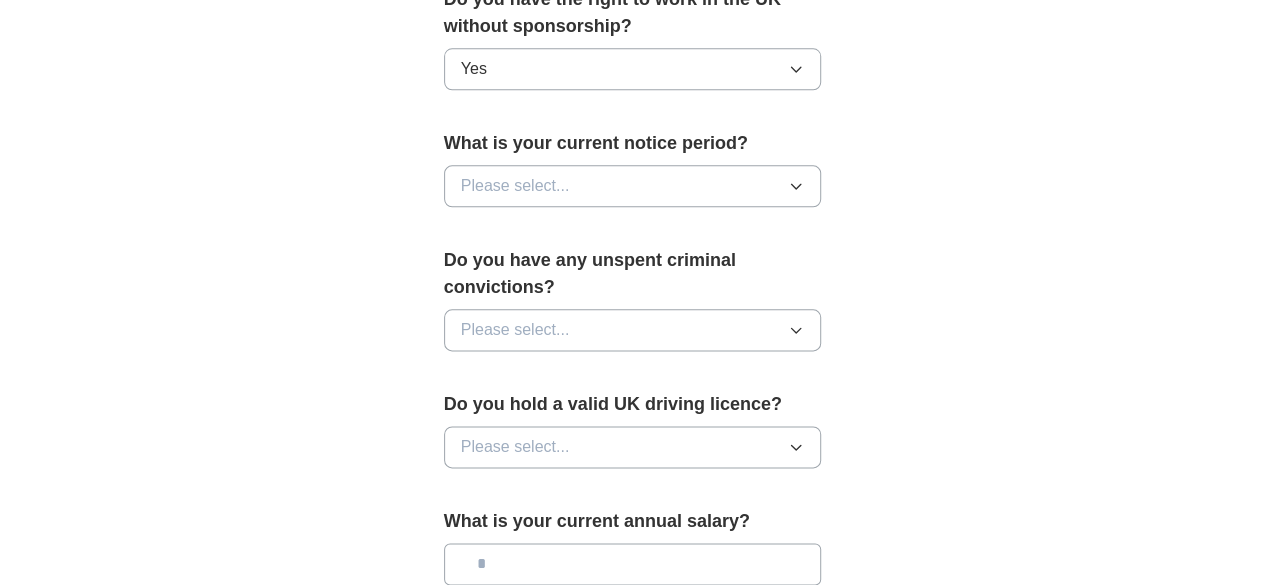 click on "**********" at bounding box center (633, 78) 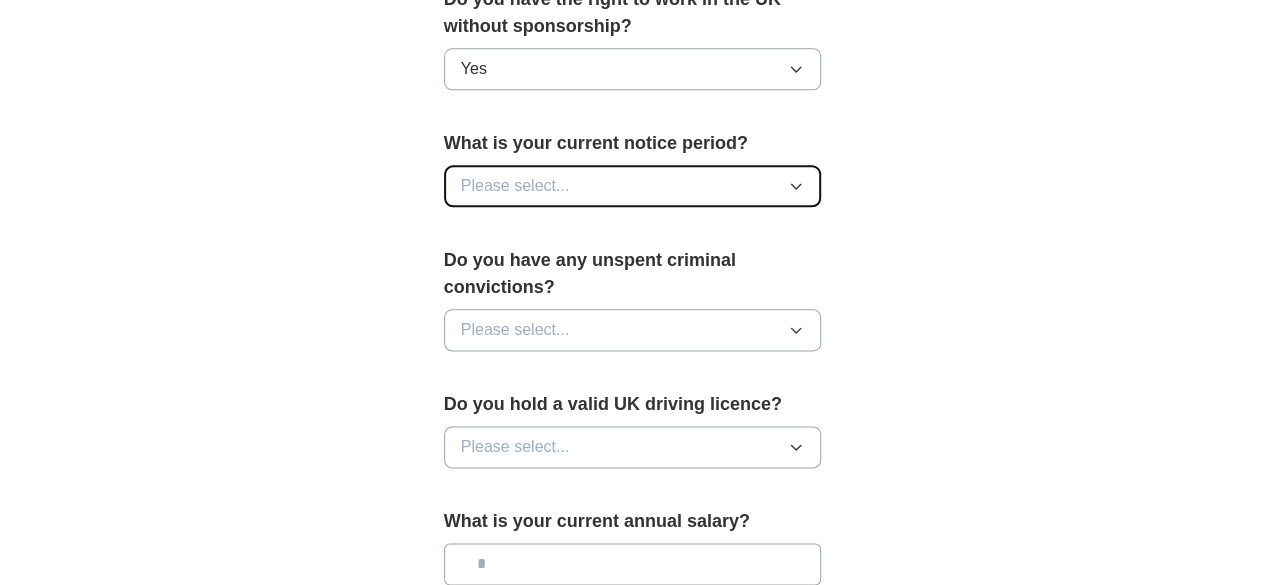 click on "Please select..." at bounding box center (633, 186) 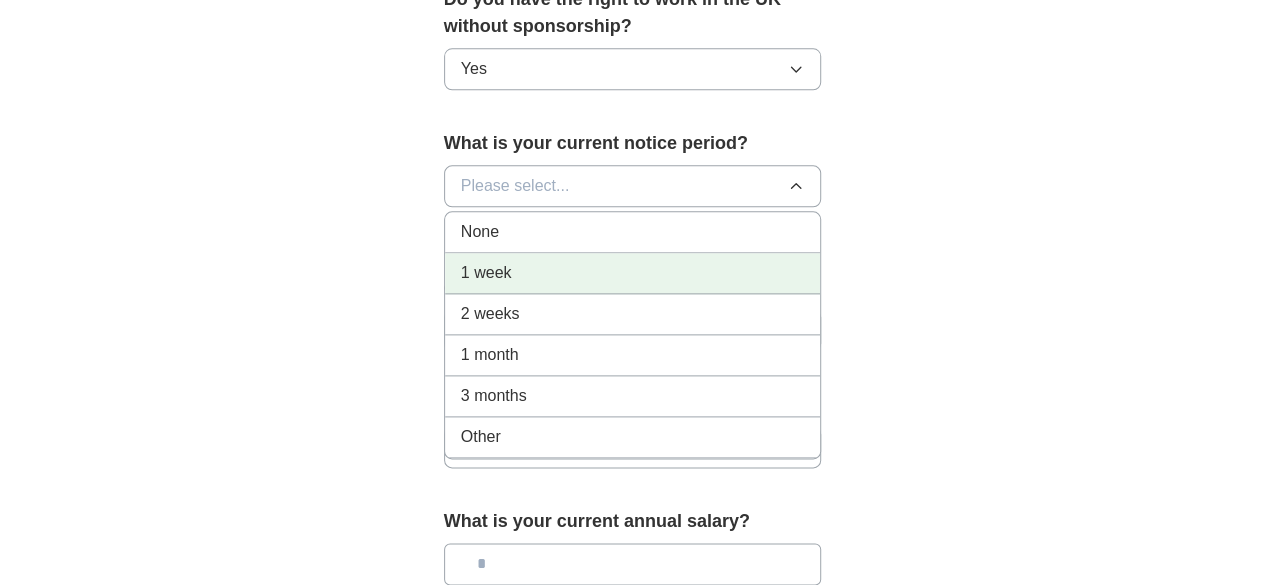 click on "1 week" at bounding box center [633, 273] 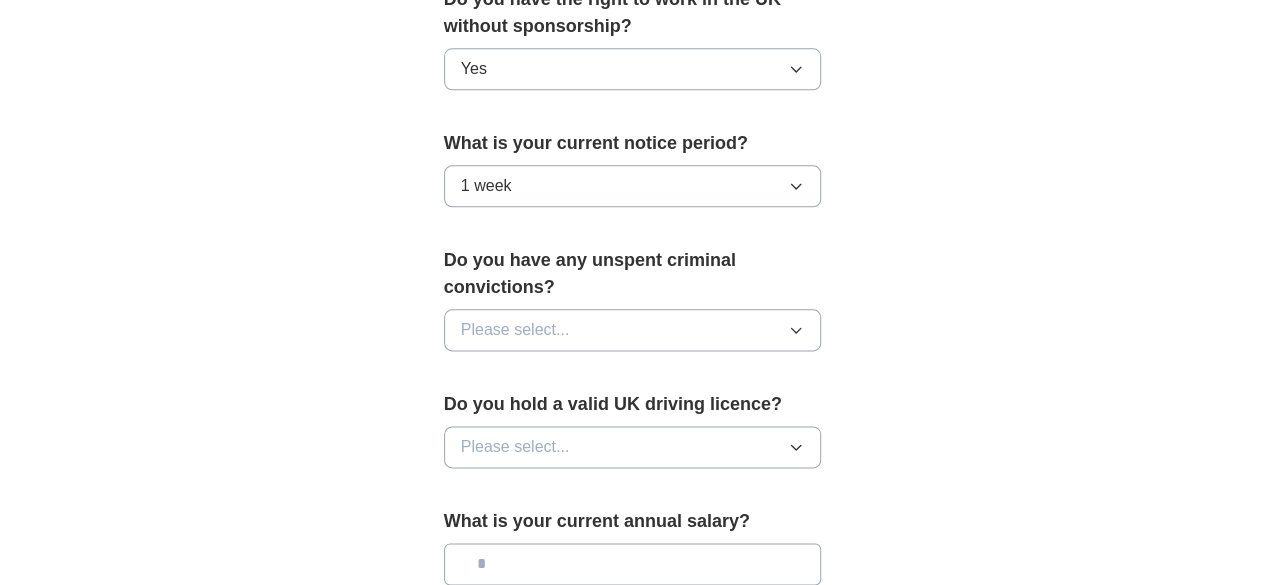 scroll, scrollTop: 1200, scrollLeft: 0, axis: vertical 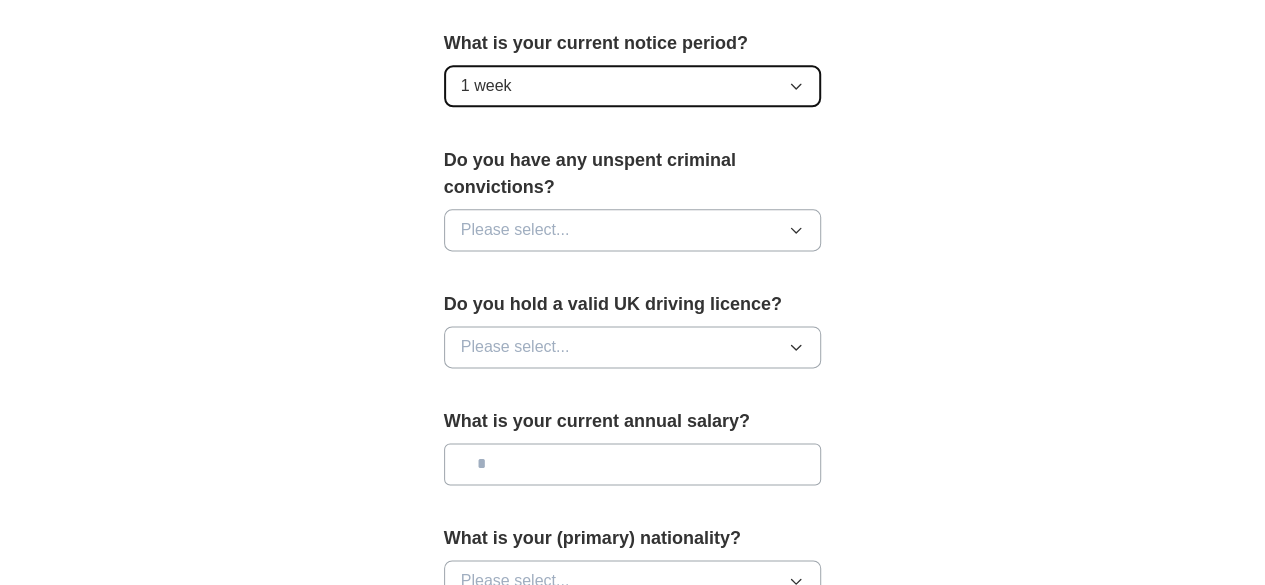 click on "1 week" at bounding box center (633, 86) 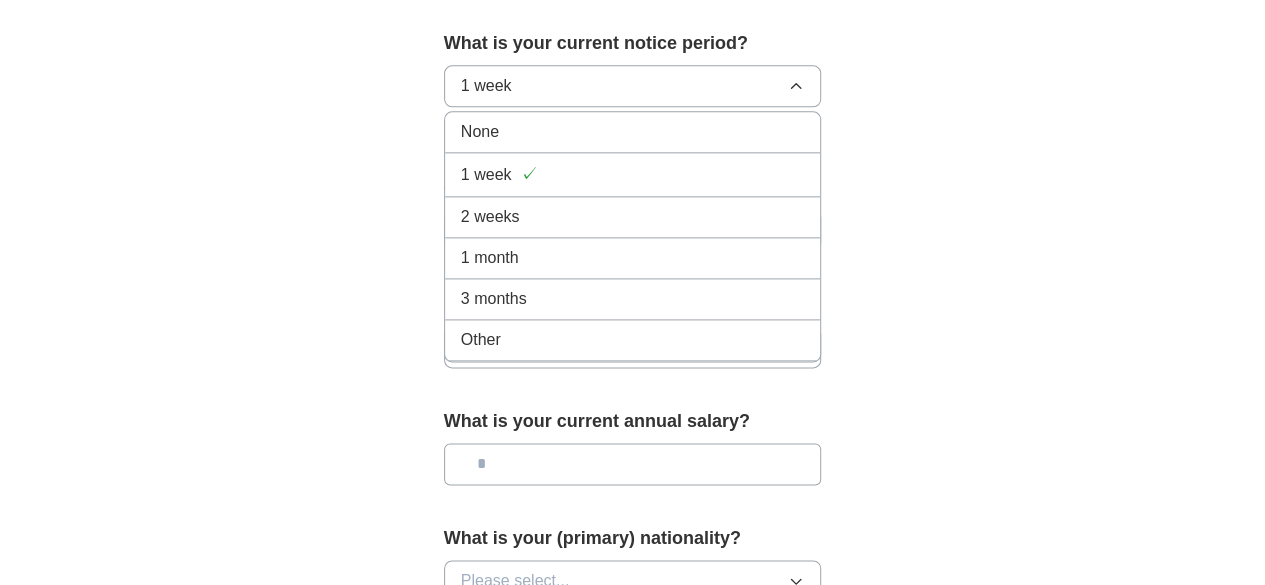 click on "1 week ✓" at bounding box center (633, 174) 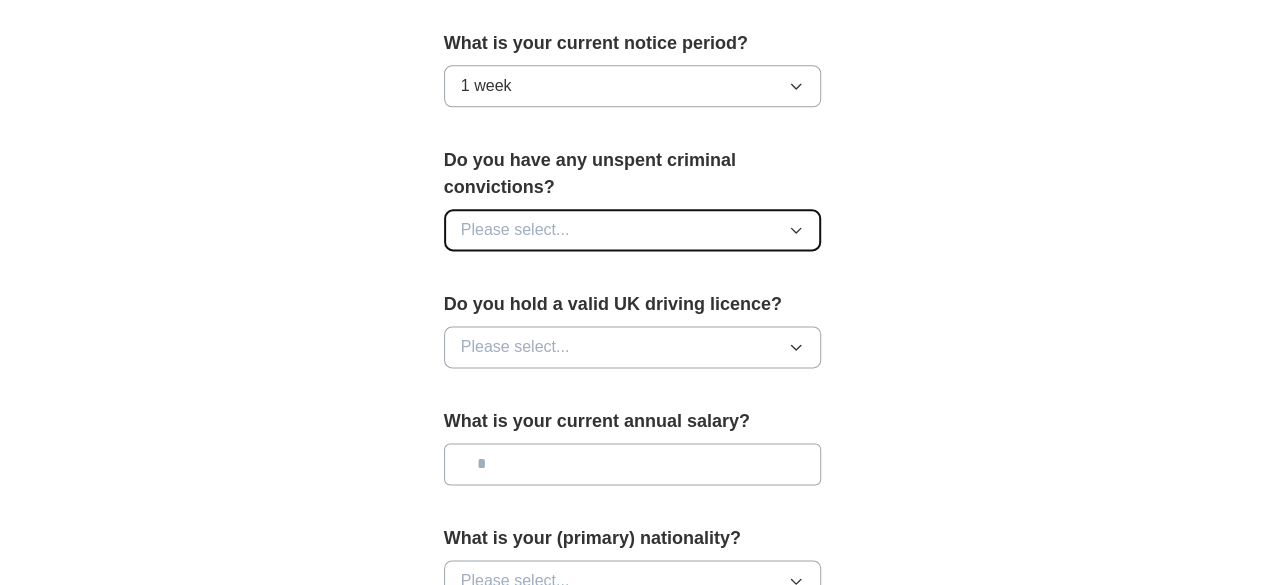 click on "Please select..." at bounding box center (633, 230) 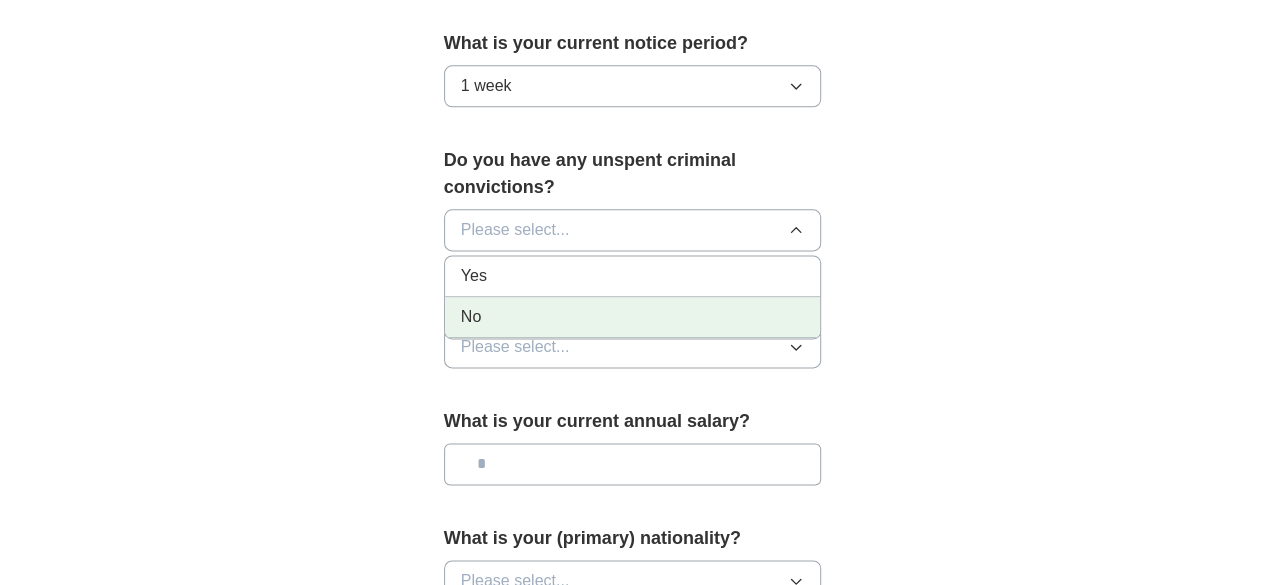 click on "No" at bounding box center (633, 317) 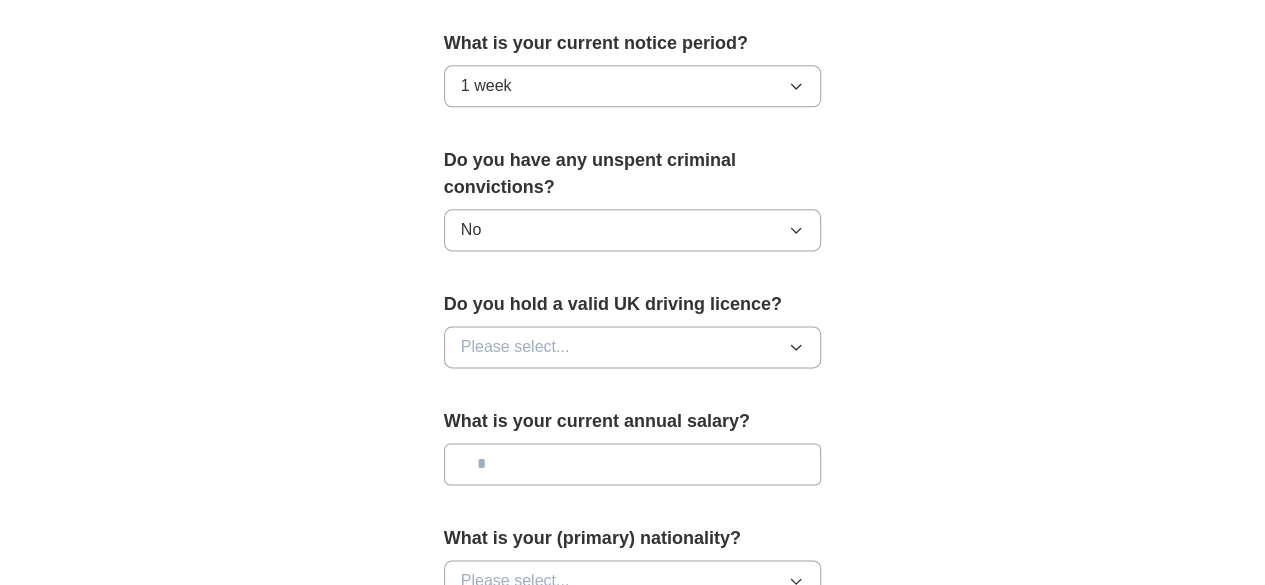 scroll, scrollTop: 1300, scrollLeft: 0, axis: vertical 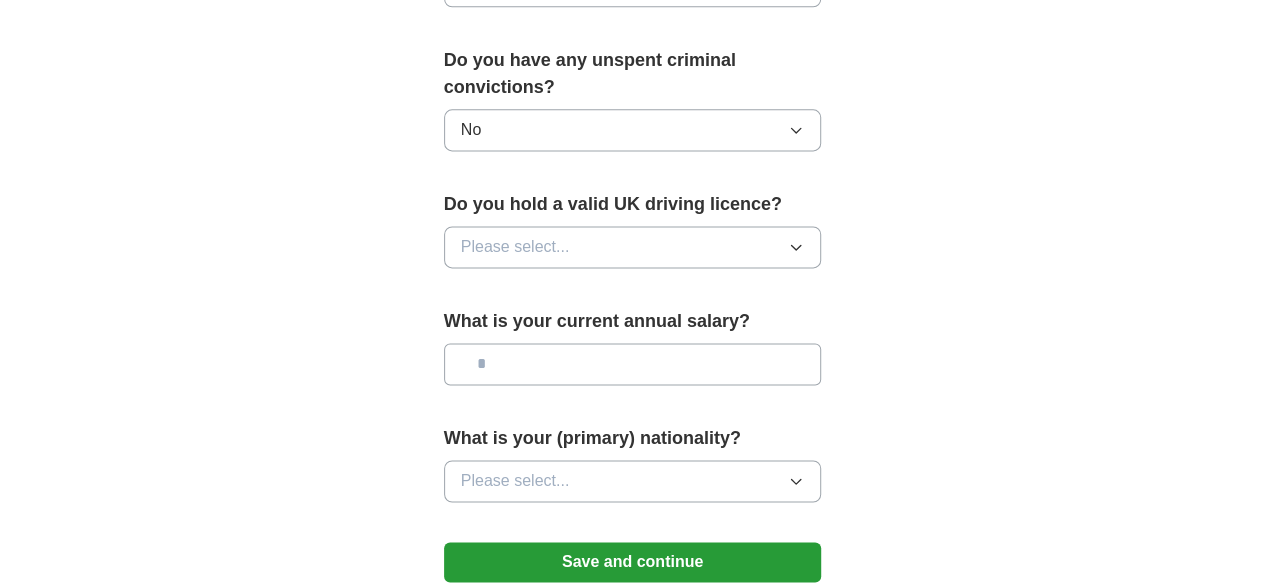 click on "Do you hold a valid UK driving licence?" at bounding box center [633, 204] 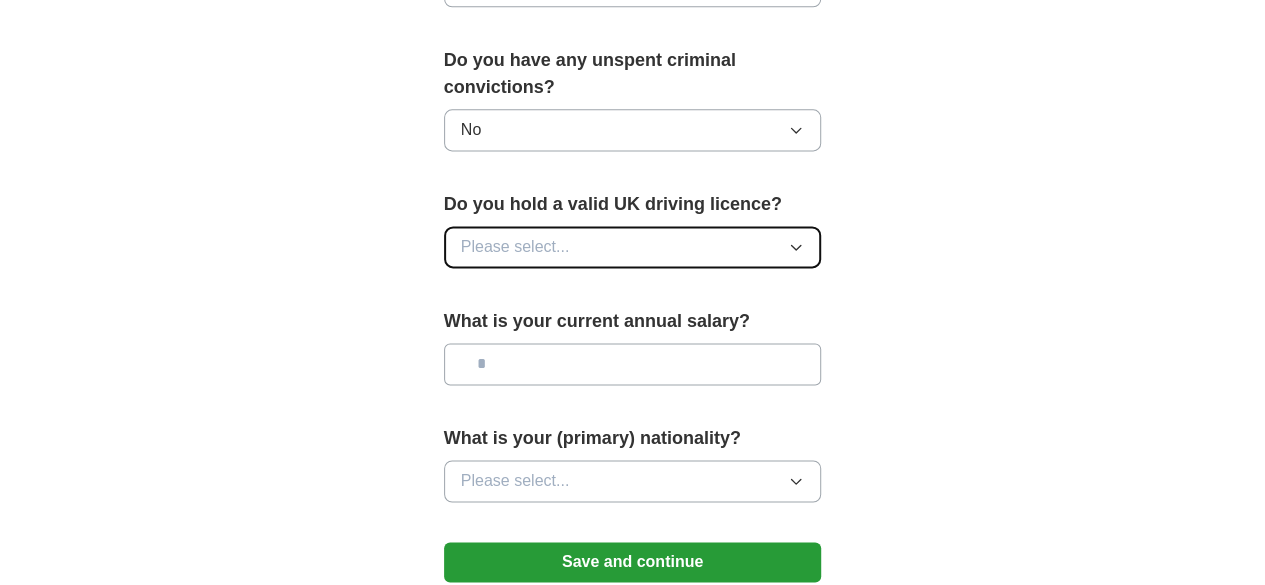 click on "Please select..." at bounding box center [633, 247] 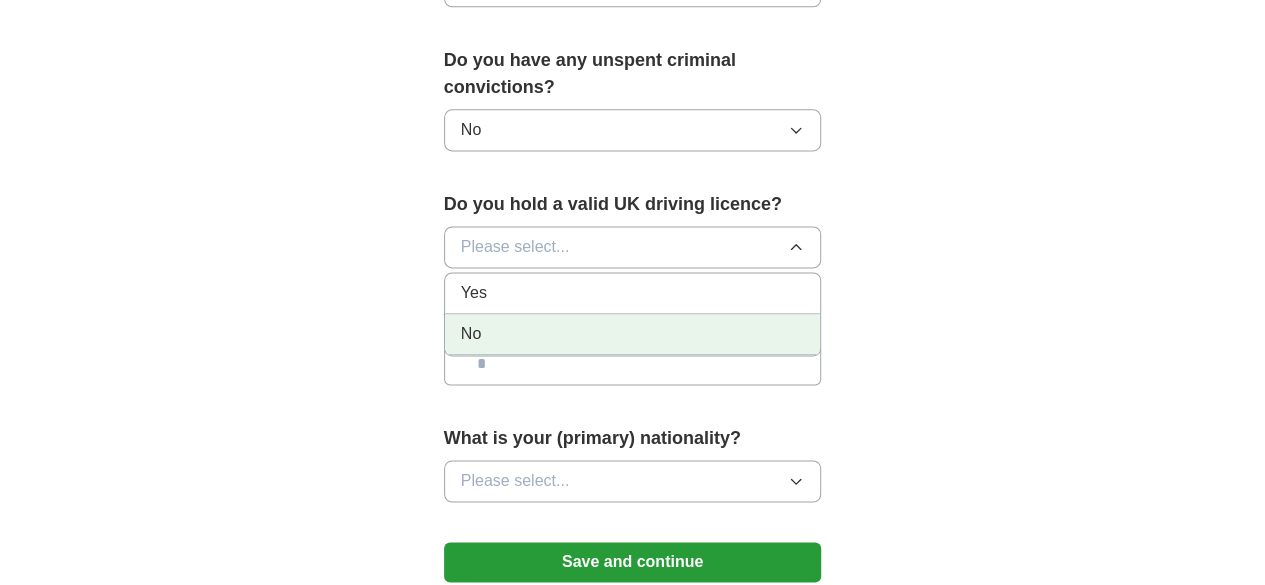 click on "No" at bounding box center (633, 334) 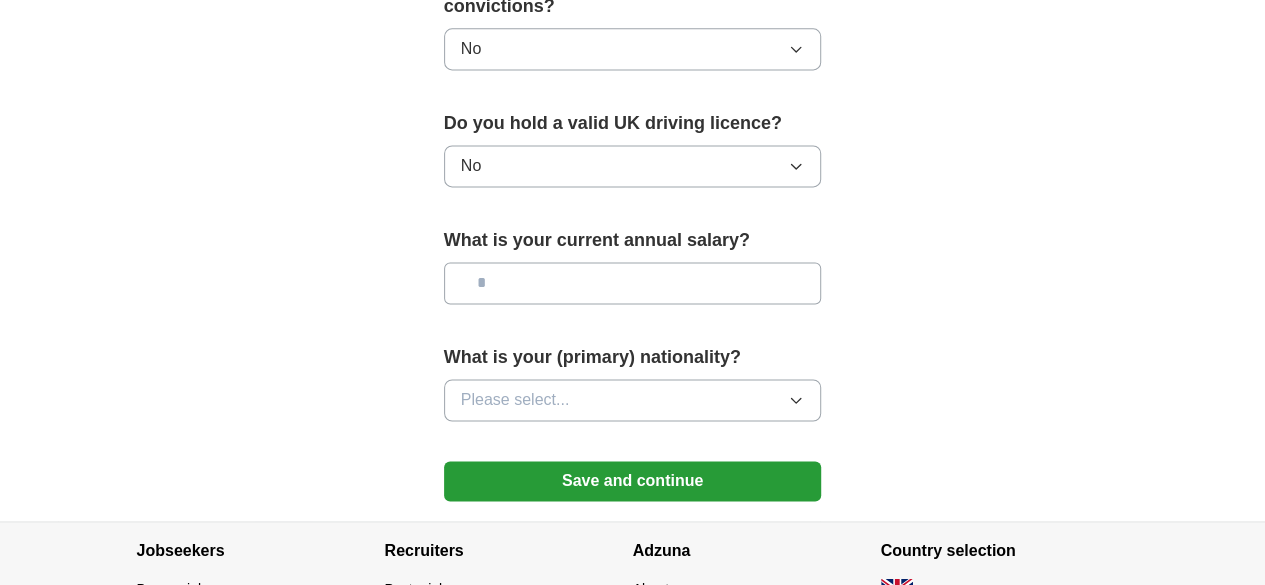 scroll, scrollTop: 1400, scrollLeft: 0, axis: vertical 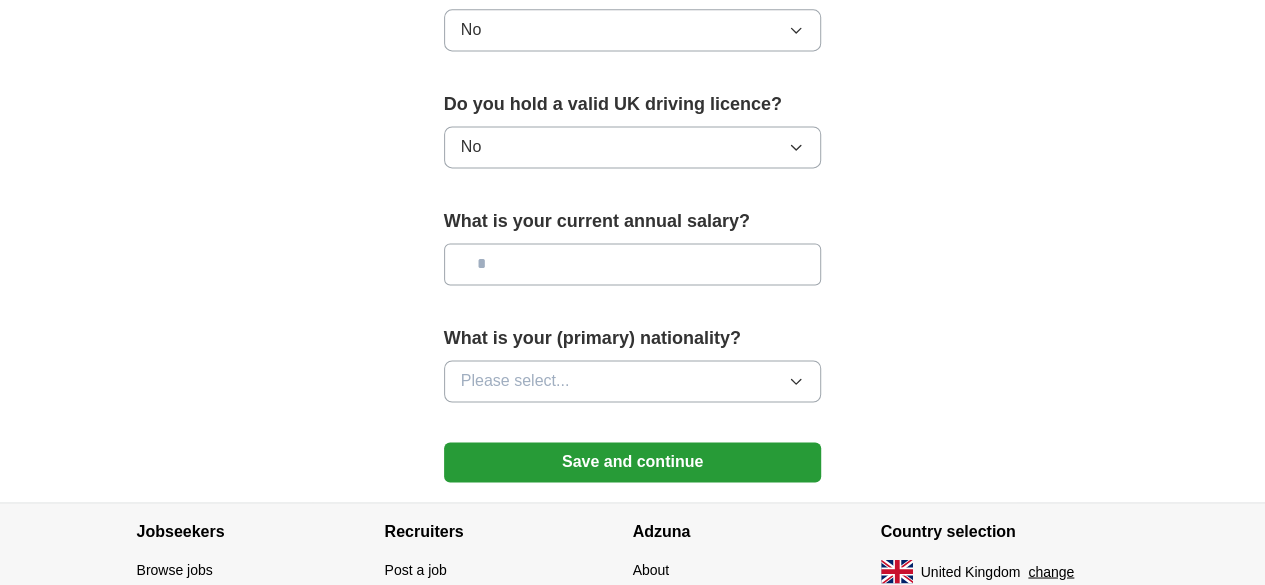 click at bounding box center (633, 264) 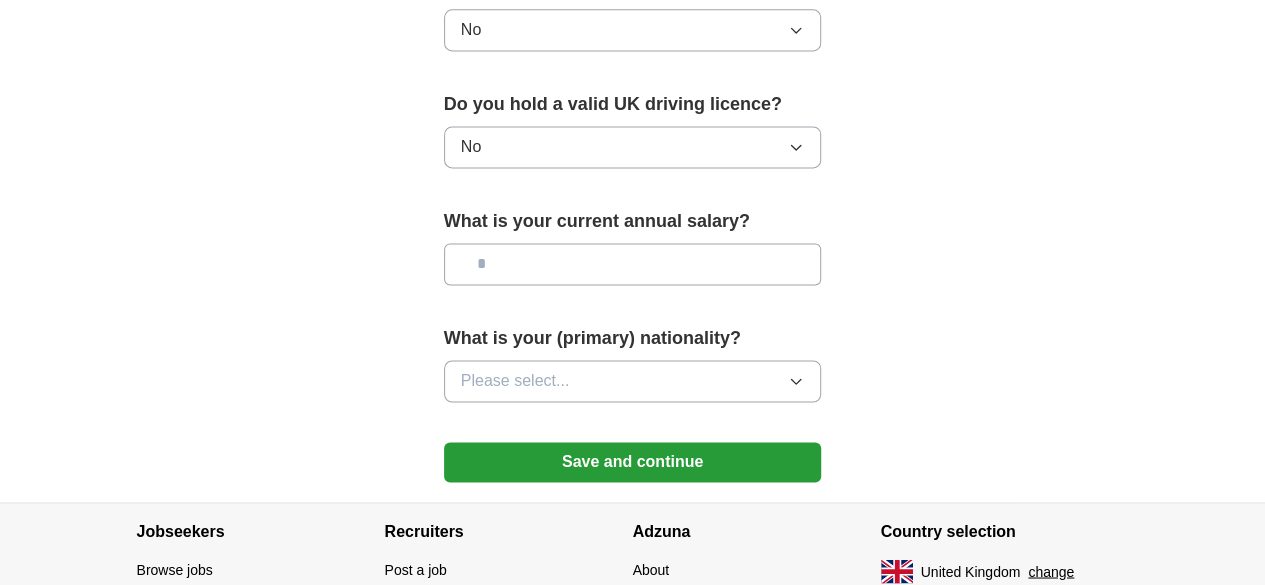 type 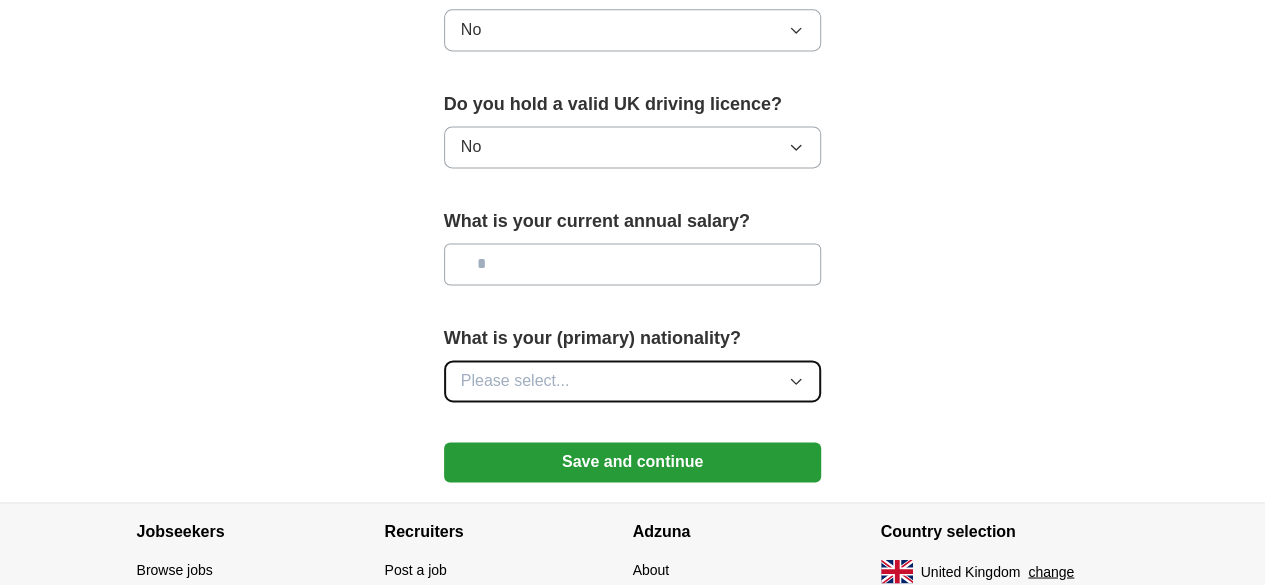 click on "Please select..." at bounding box center (633, 381) 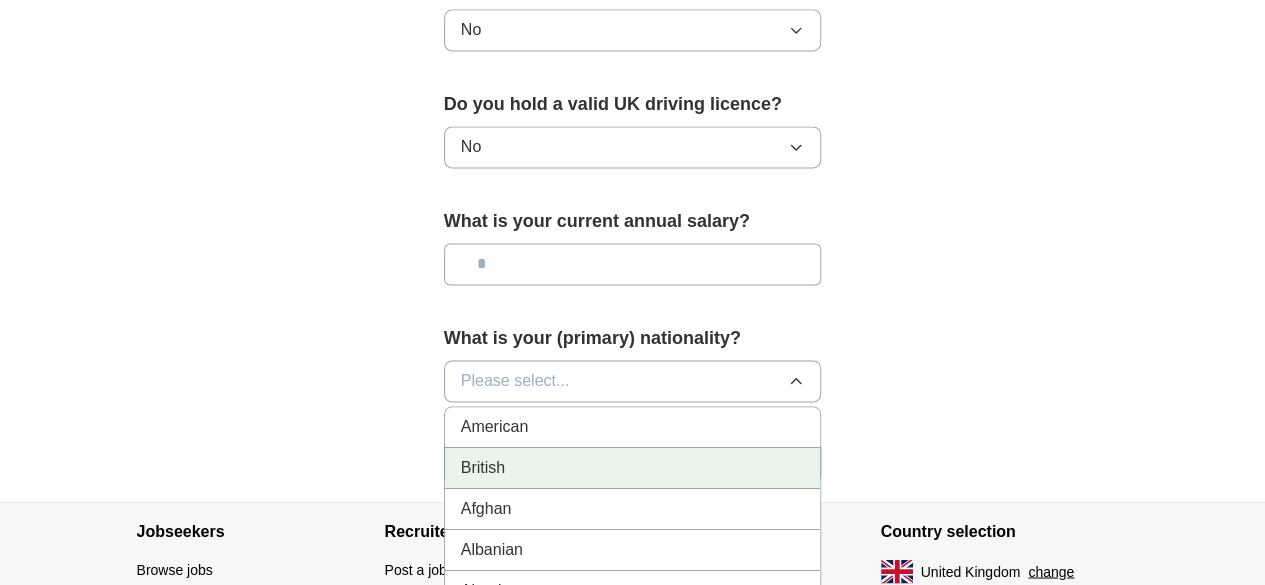 click on "British" at bounding box center (633, 468) 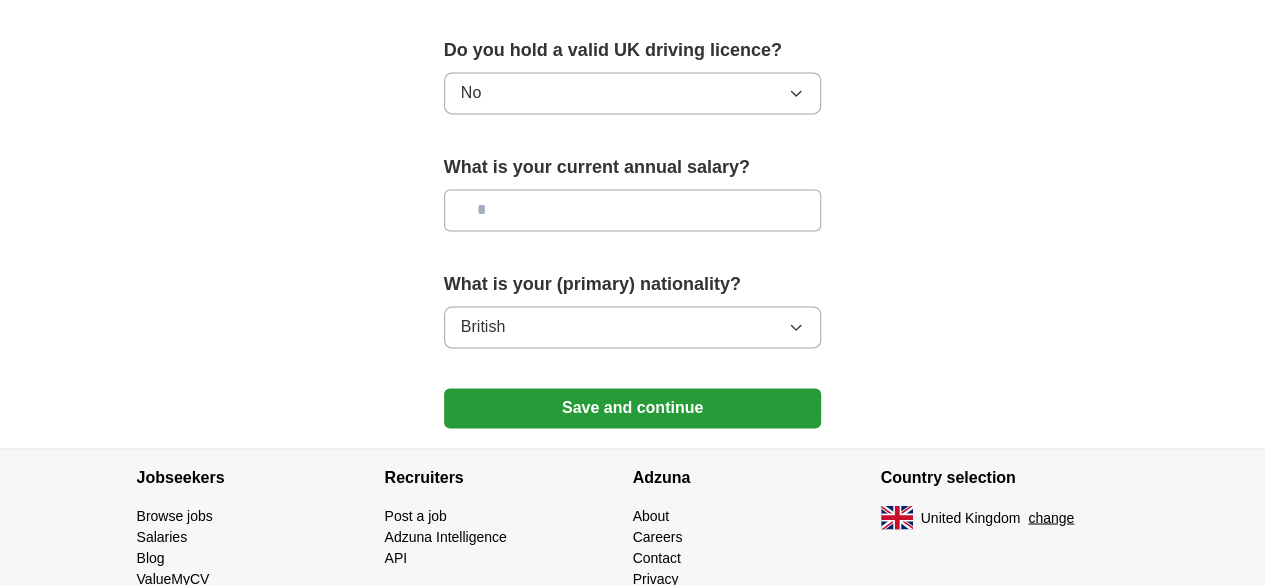 scroll, scrollTop: 1483, scrollLeft: 0, axis: vertical 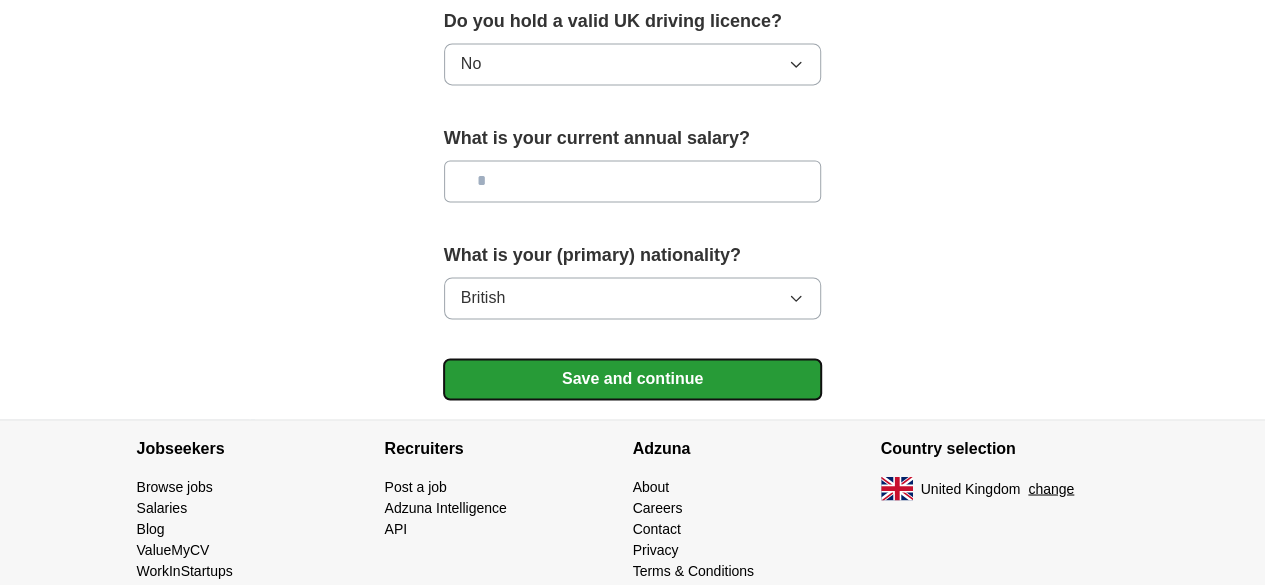 click on "Save and continue" at bounding box center [633, 379] 